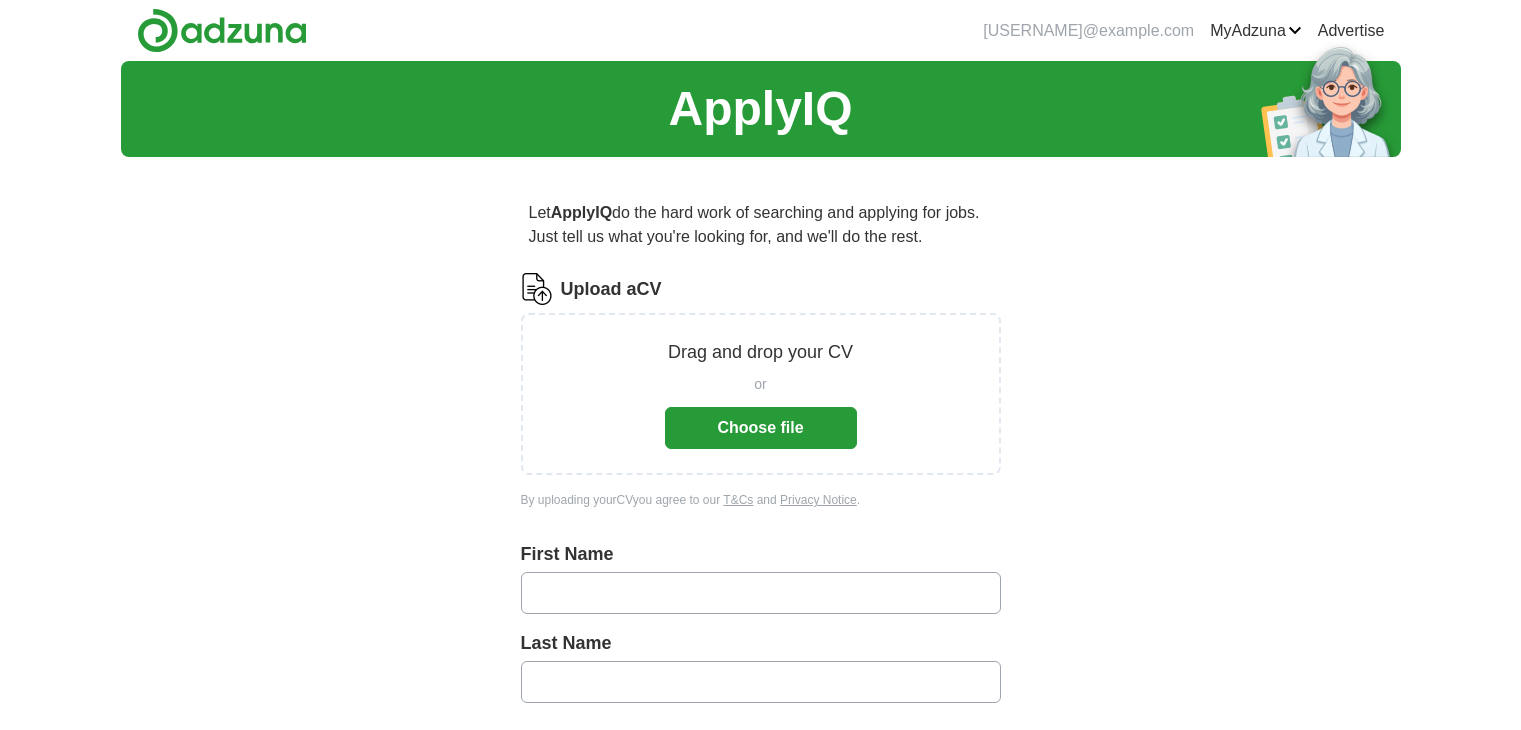 scroll, scrollTop: 0, scrollLeft: 0, axis: both 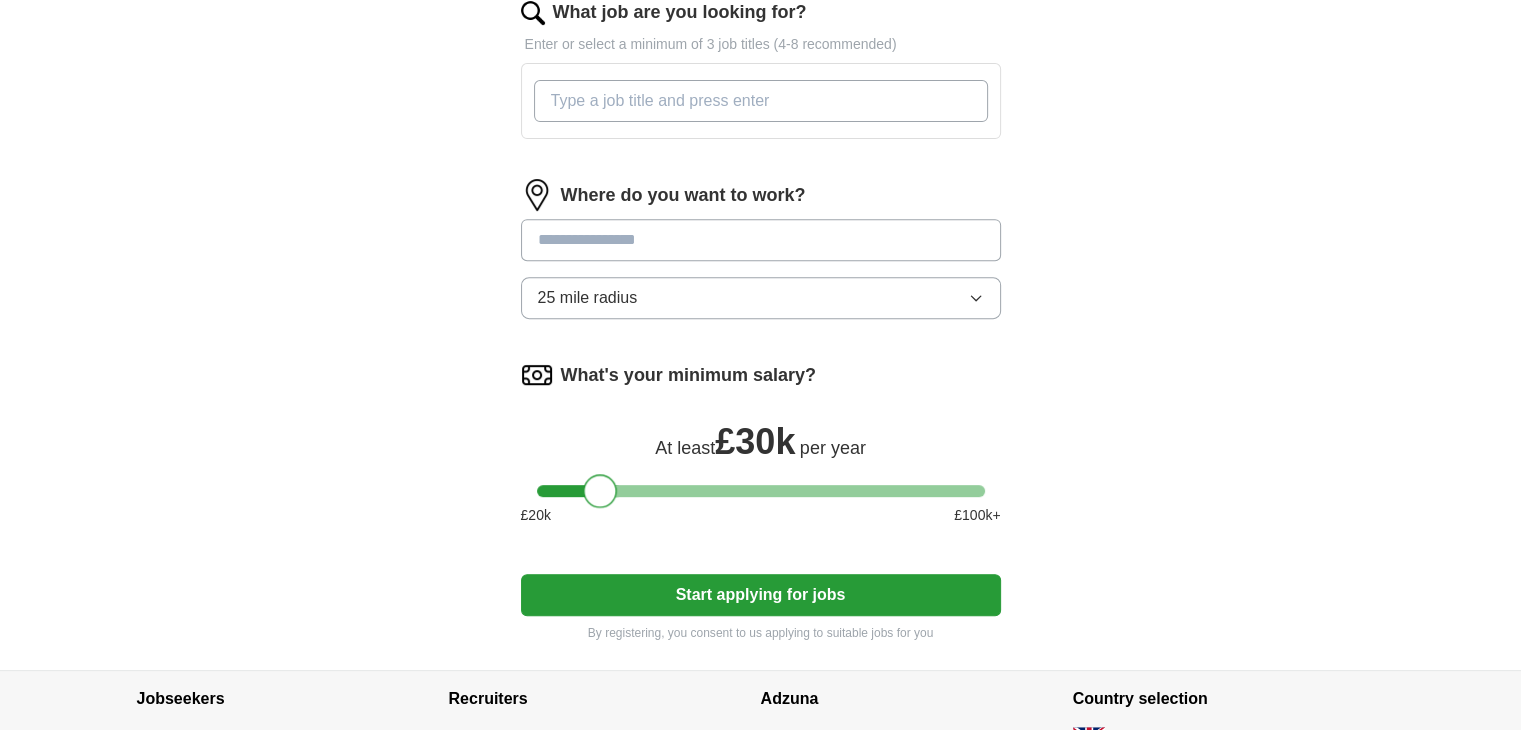drag, startPoint x: 552, startPoint y: 486, endPoint x: 606, endPoint y: 495, distance: 54.74486 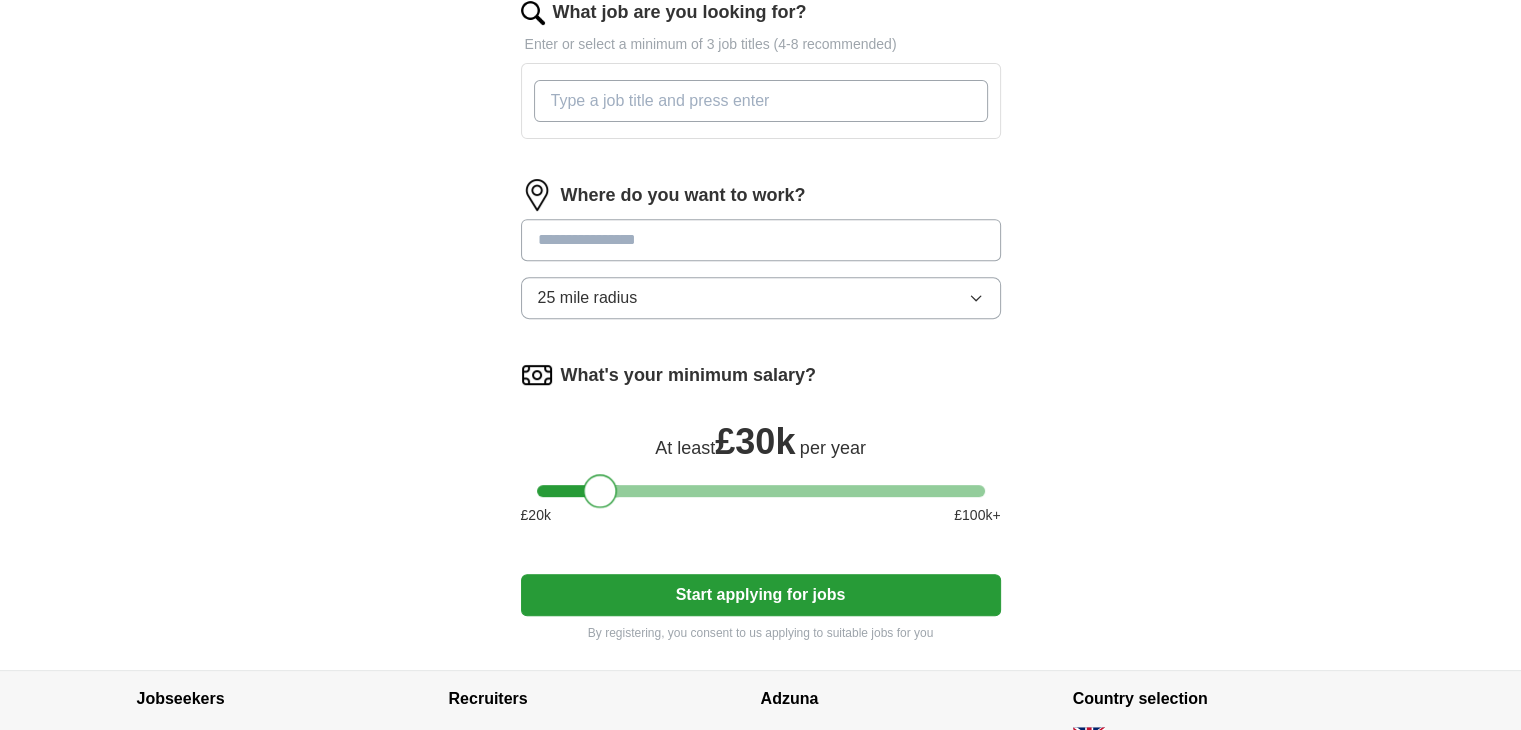 click at bounding box center (600, 491) 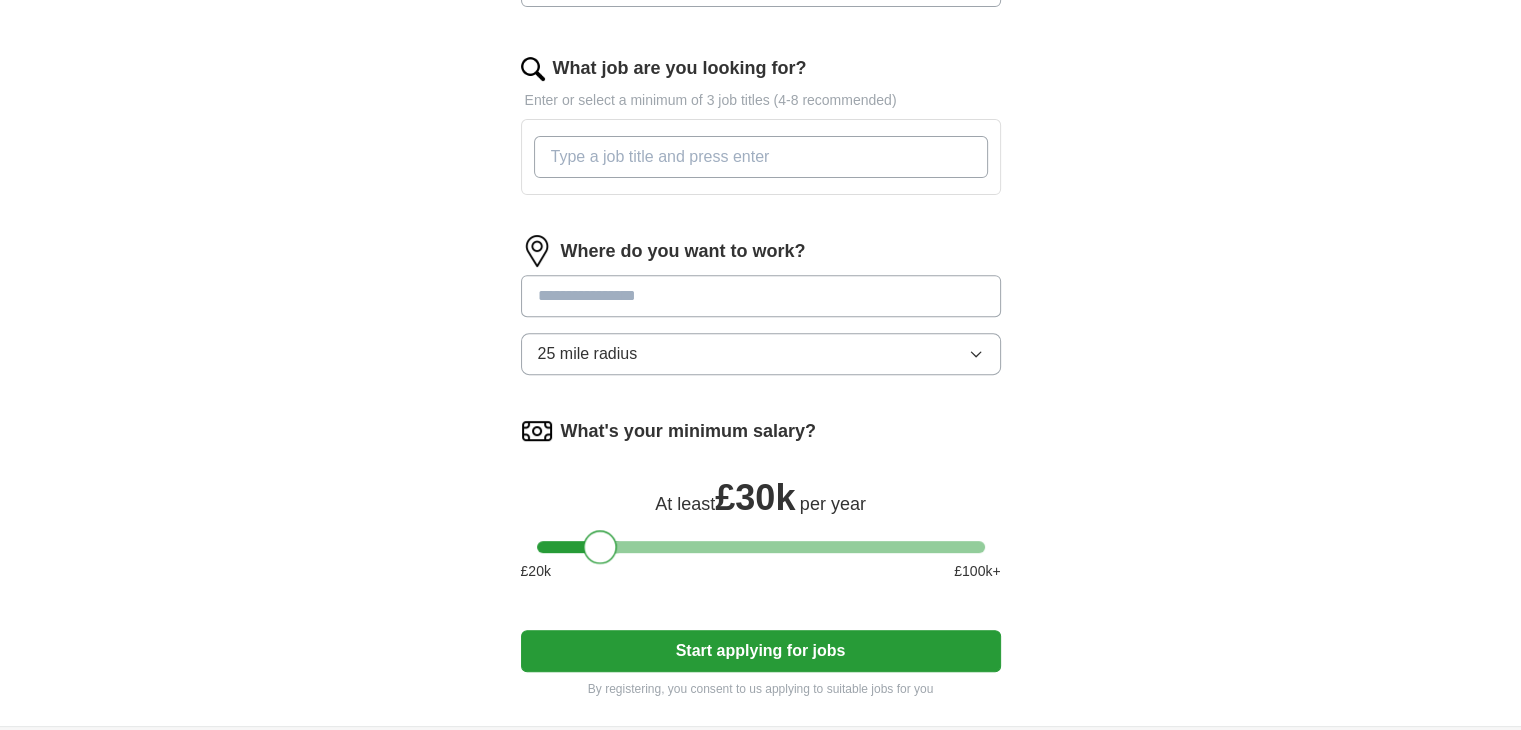 scroll, scrollTop: 659, scrollLeft: 0, axis: vertical 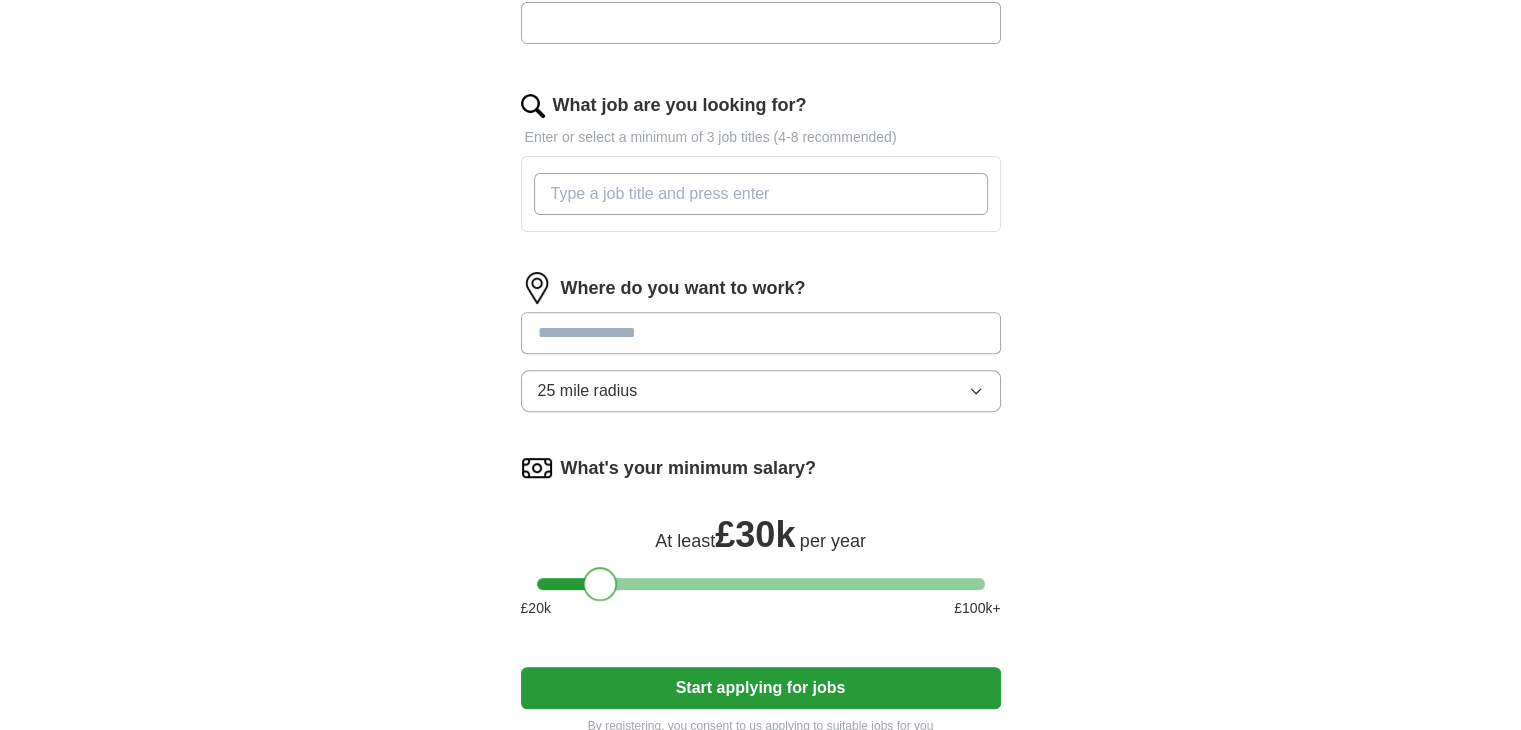 click at bounding box center [761, 333] 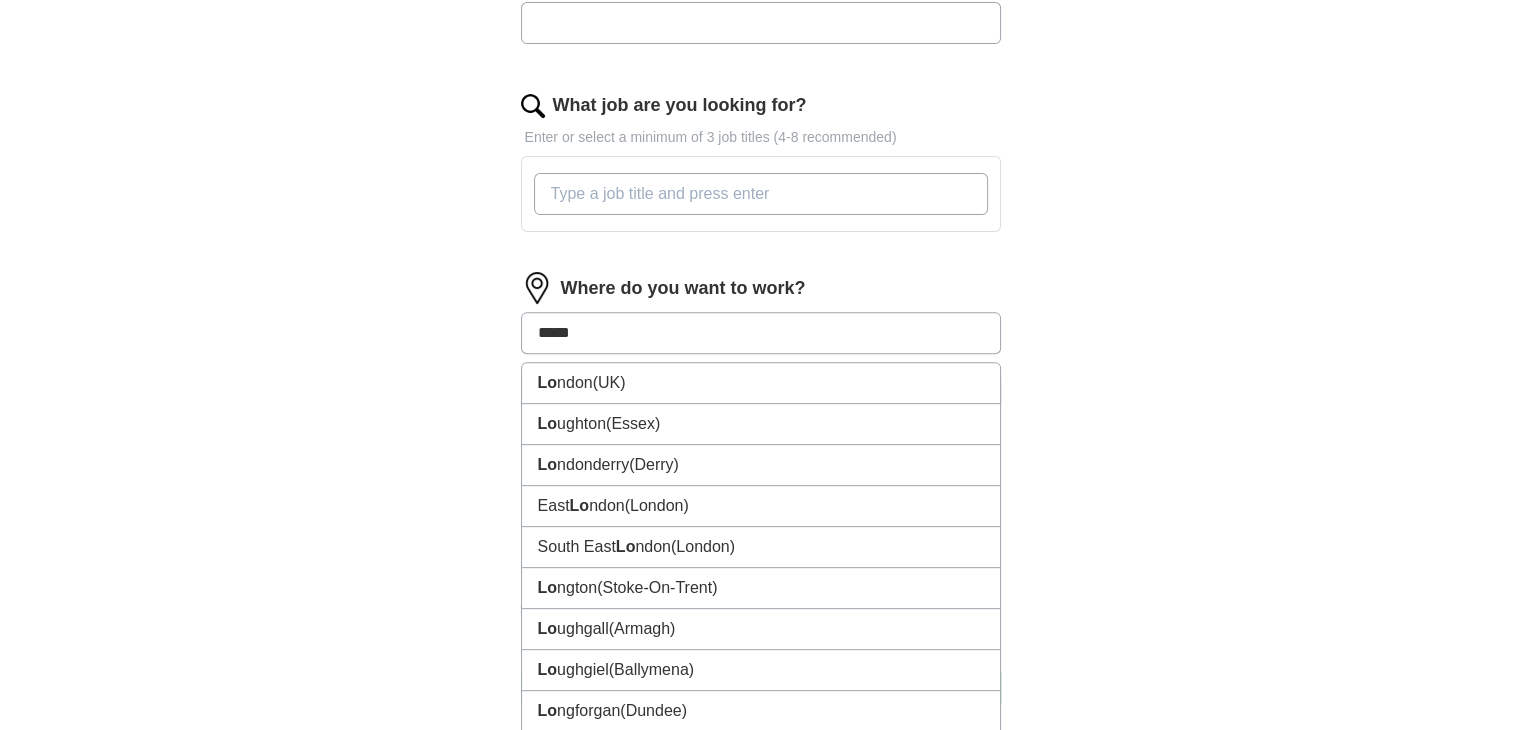 type on "******" 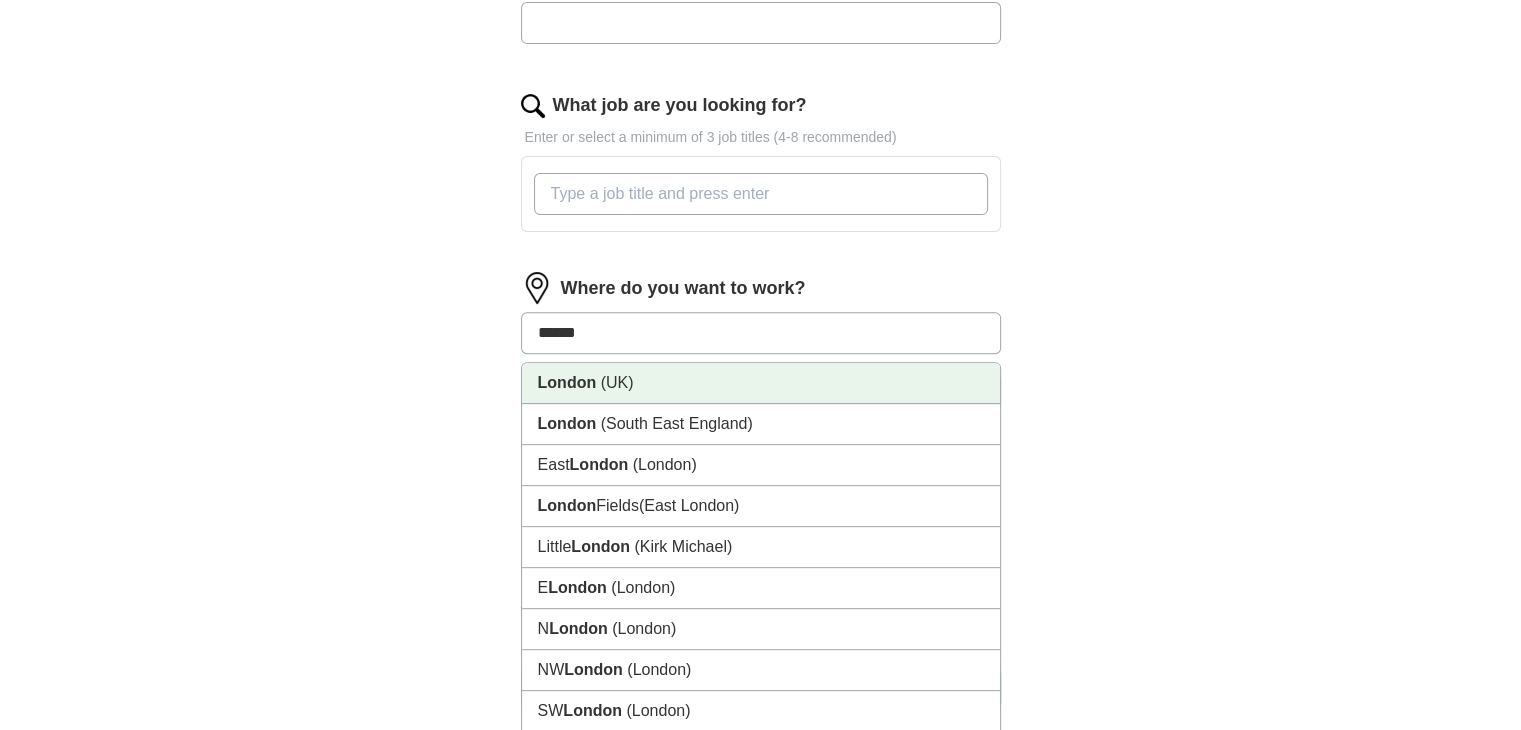 click on "[CITY]   (UK)" at bounding box center [761, 383] 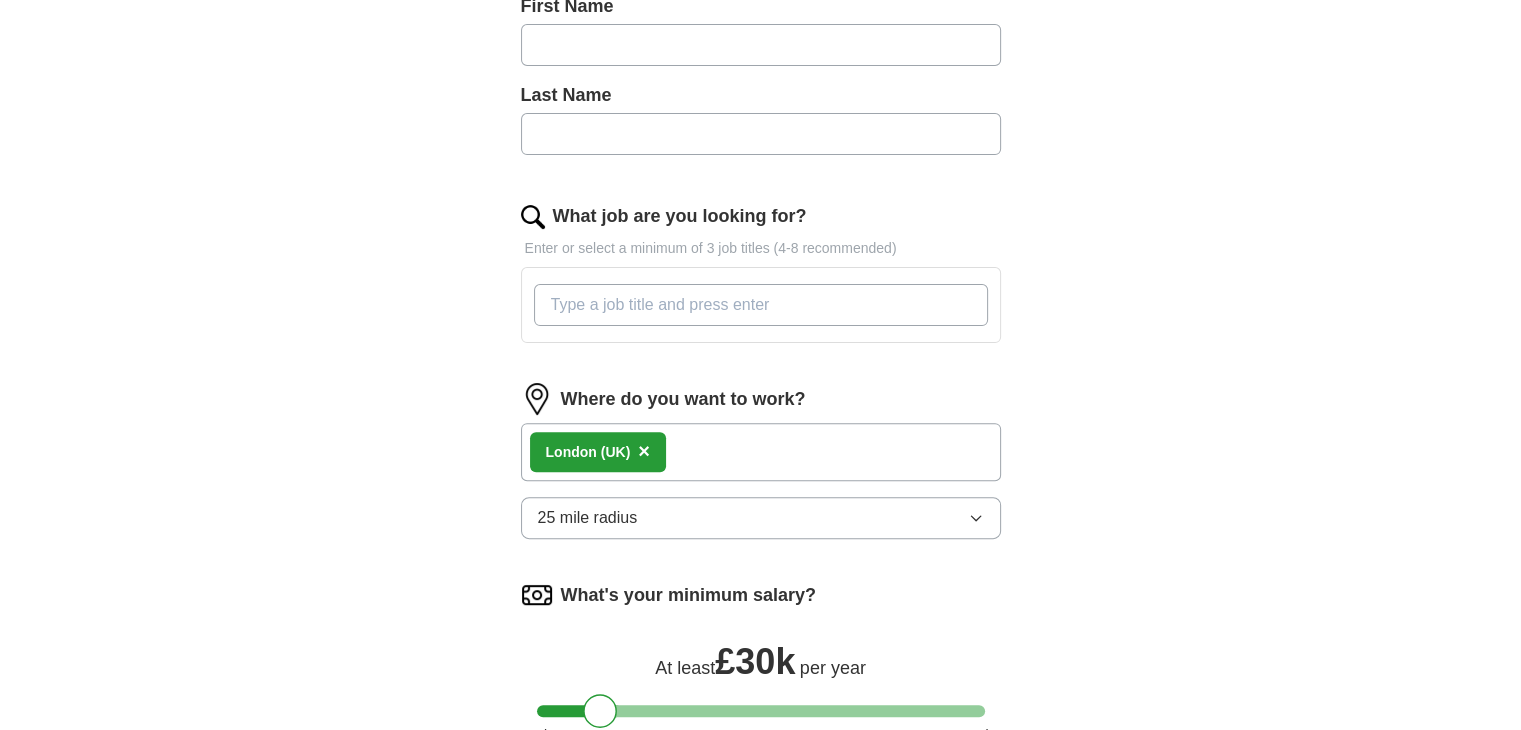 scroll, scrollTop: 547, scrollLeft: 0, axis: vertical 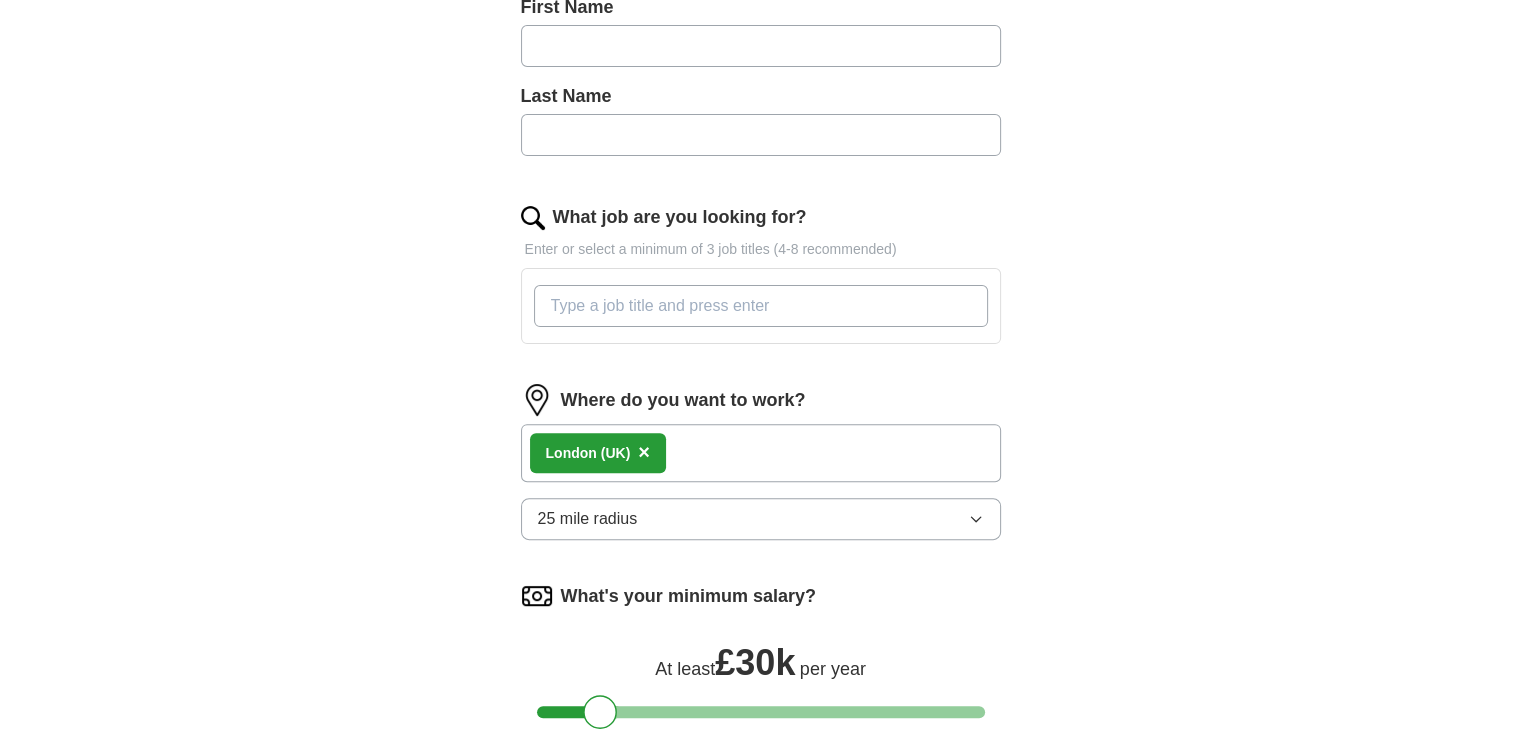 click on "[CITY]   (UK) ×" at bounding box center [761, 453] 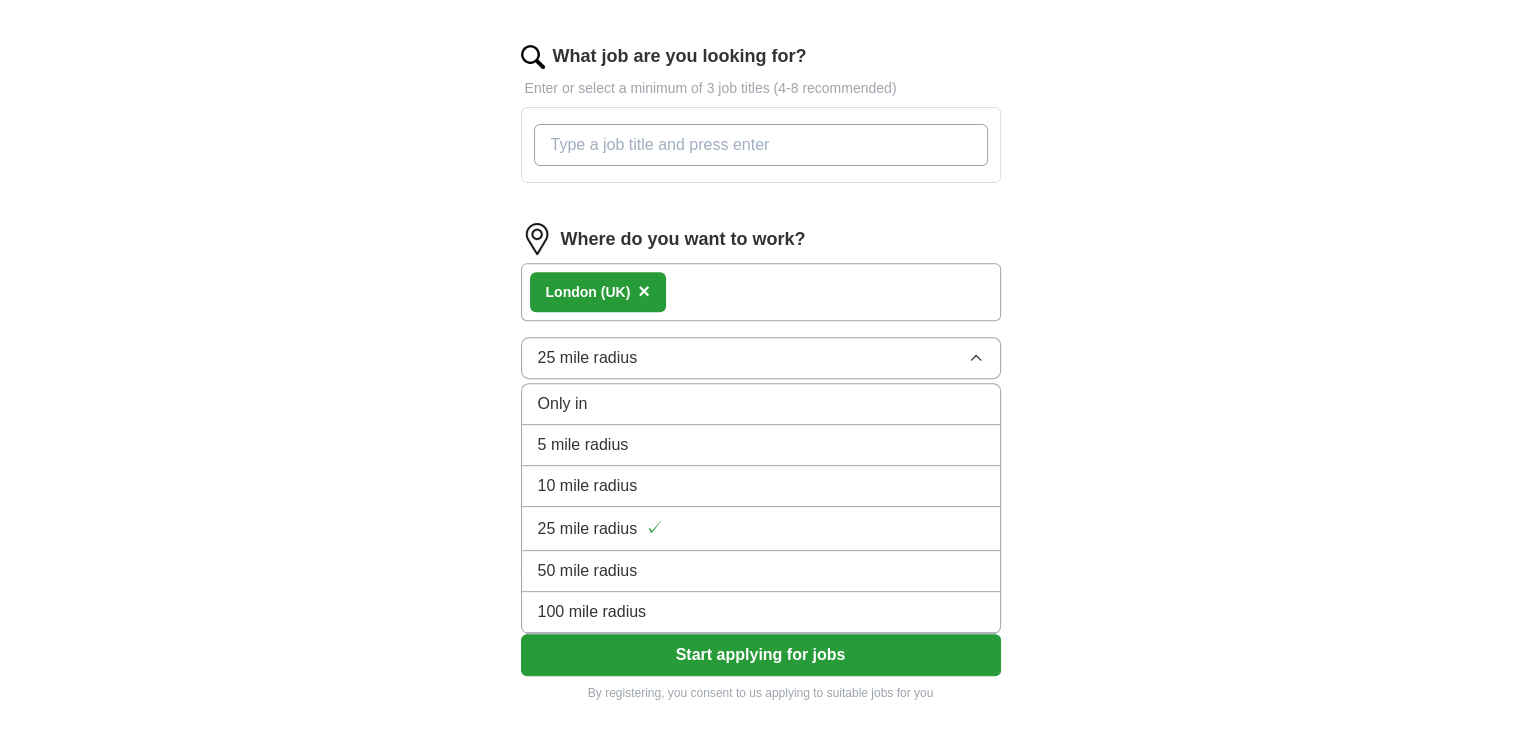 scroll, scrollTop: 698, scrollLeft: 0, axis: vertical 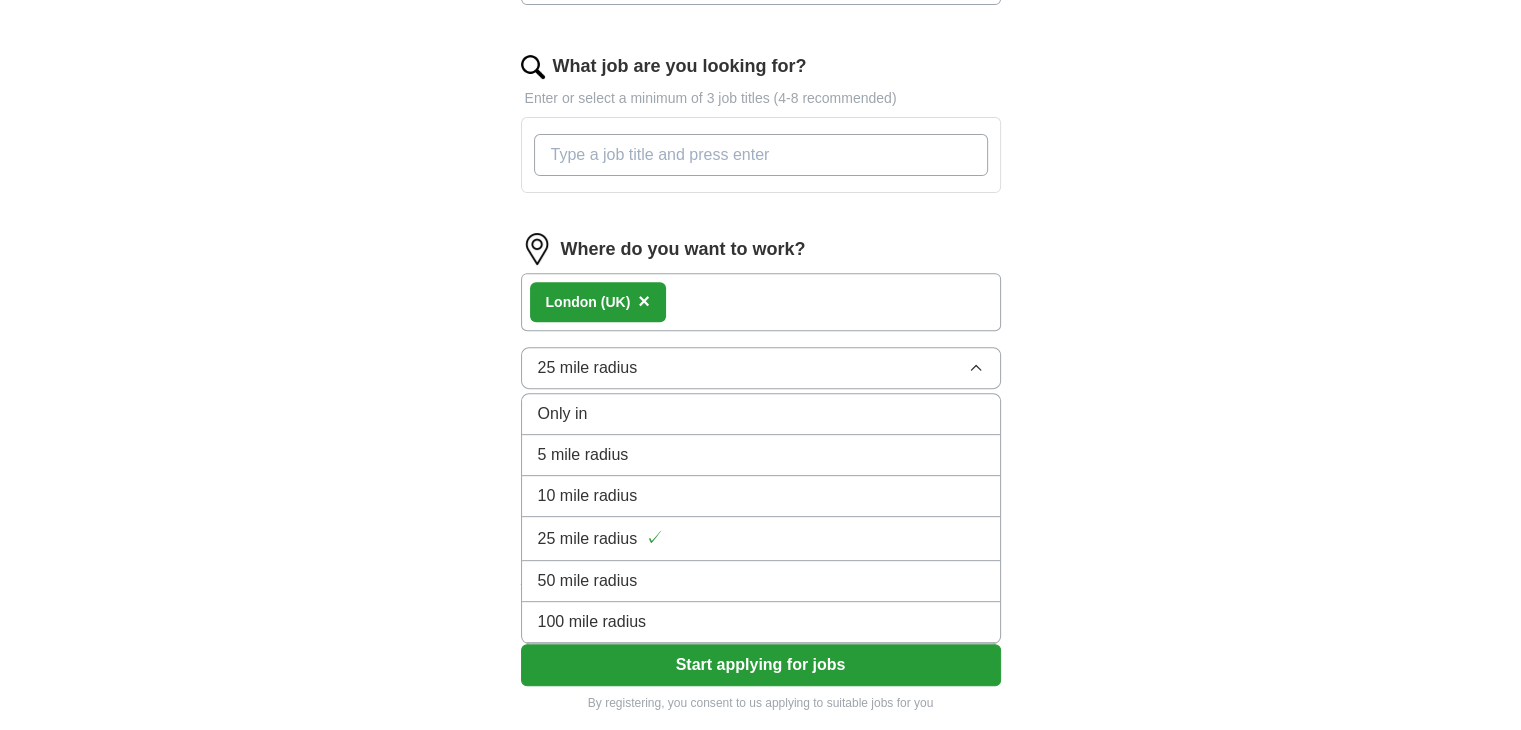 click on "Let  ApplyIQ  do the hard work of searching and applying for jobs. Just tell us what you're looking for, and we'll do the rest. Upload a  CV Drag and drop your CV or Choose file By uploading your  CV  you agree to our   T&Cs   and   Privacy Notice . [FIRST] [LAST] What job are you looking for? Enter or select a minimum of 3 job titles (4-8 recommended) Where do you want to work? [CITY]   (UK) × 25 mile radius Only in 5 mile radius 10 mile radius 25 mile radius ✓ 50 mile radius 100 mile radius What's your minimum salary? At least  £ 30k   per year £ 20 k £ 100 k+ Start applying for jobs By registering, you consent to us applying to suitable jobs for you" at bounding box center (761, 107) 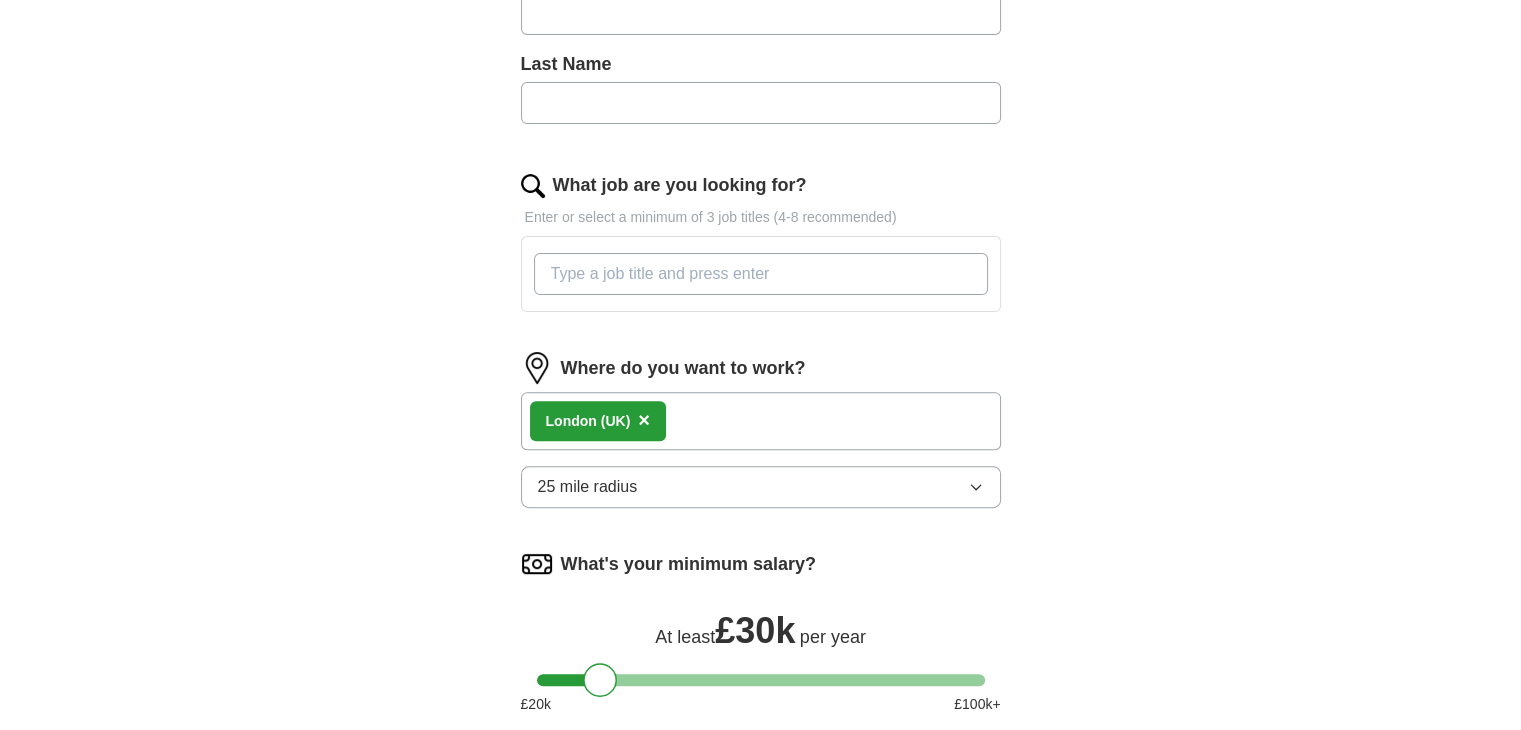 scroll, scrollTop: 466, scrollLeft: 0, axis: vertical 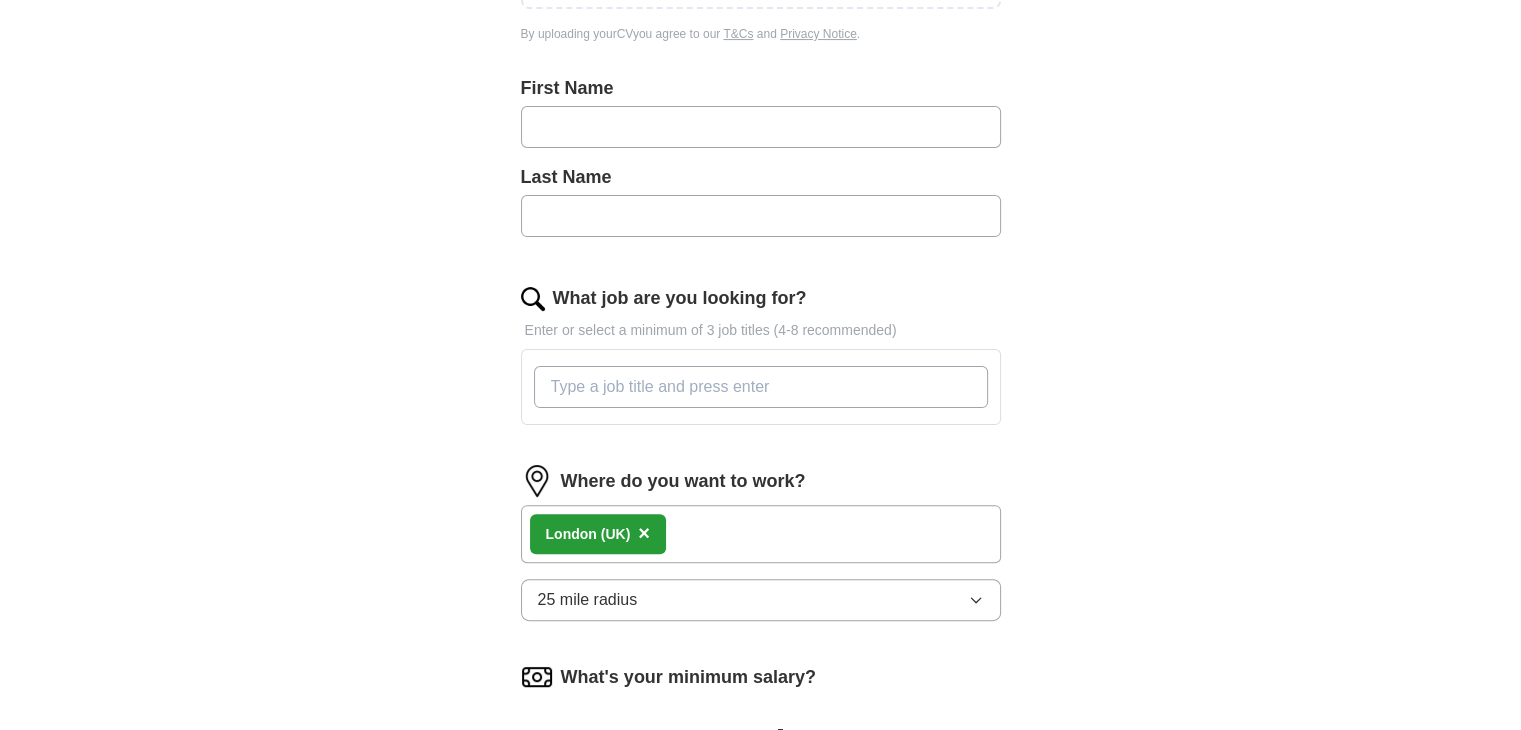 click on "What job are you looking for?" at bounding box center [761, 387] 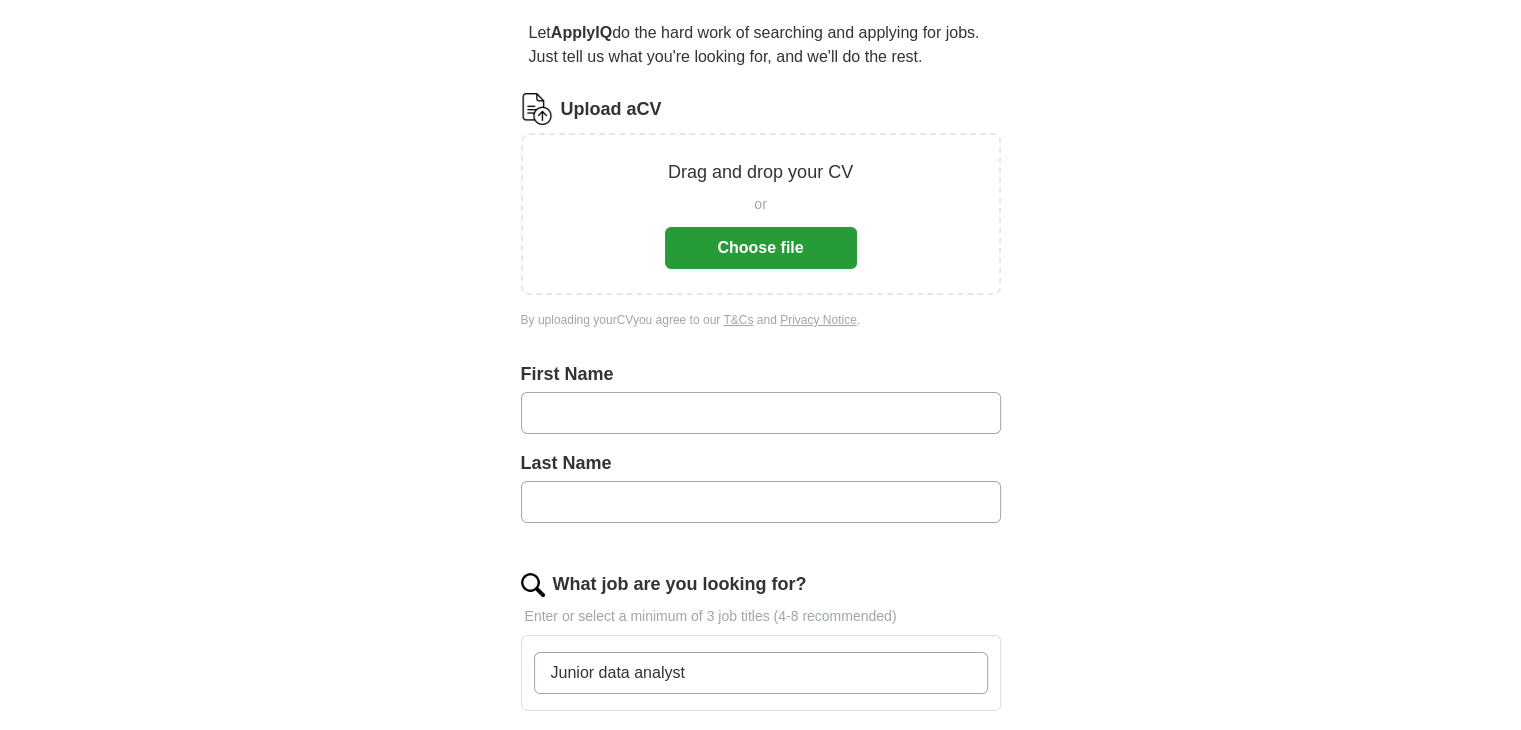 scroll, scrollTop: 166, scrollLeft: 0, axis: vertical 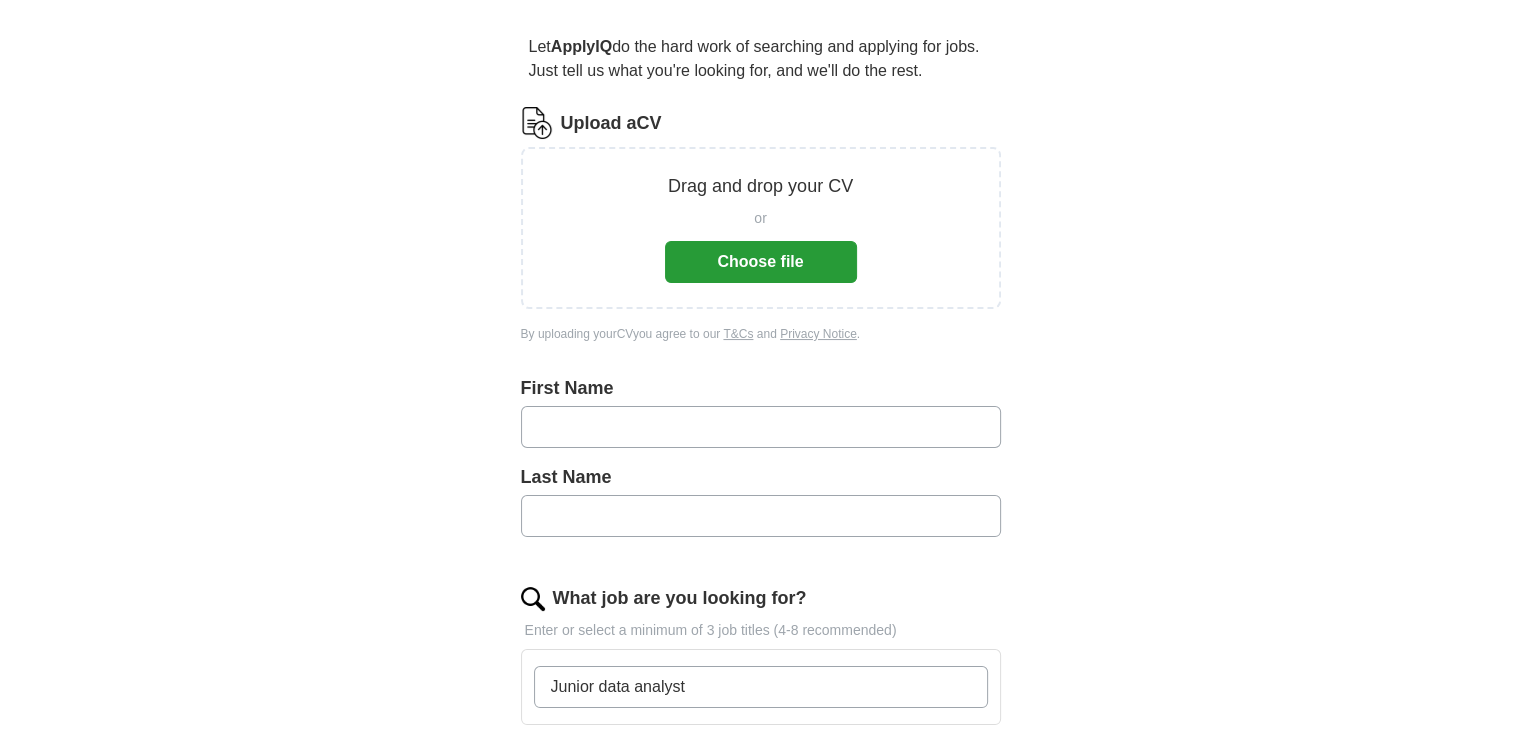 type on "Junior data analyst" 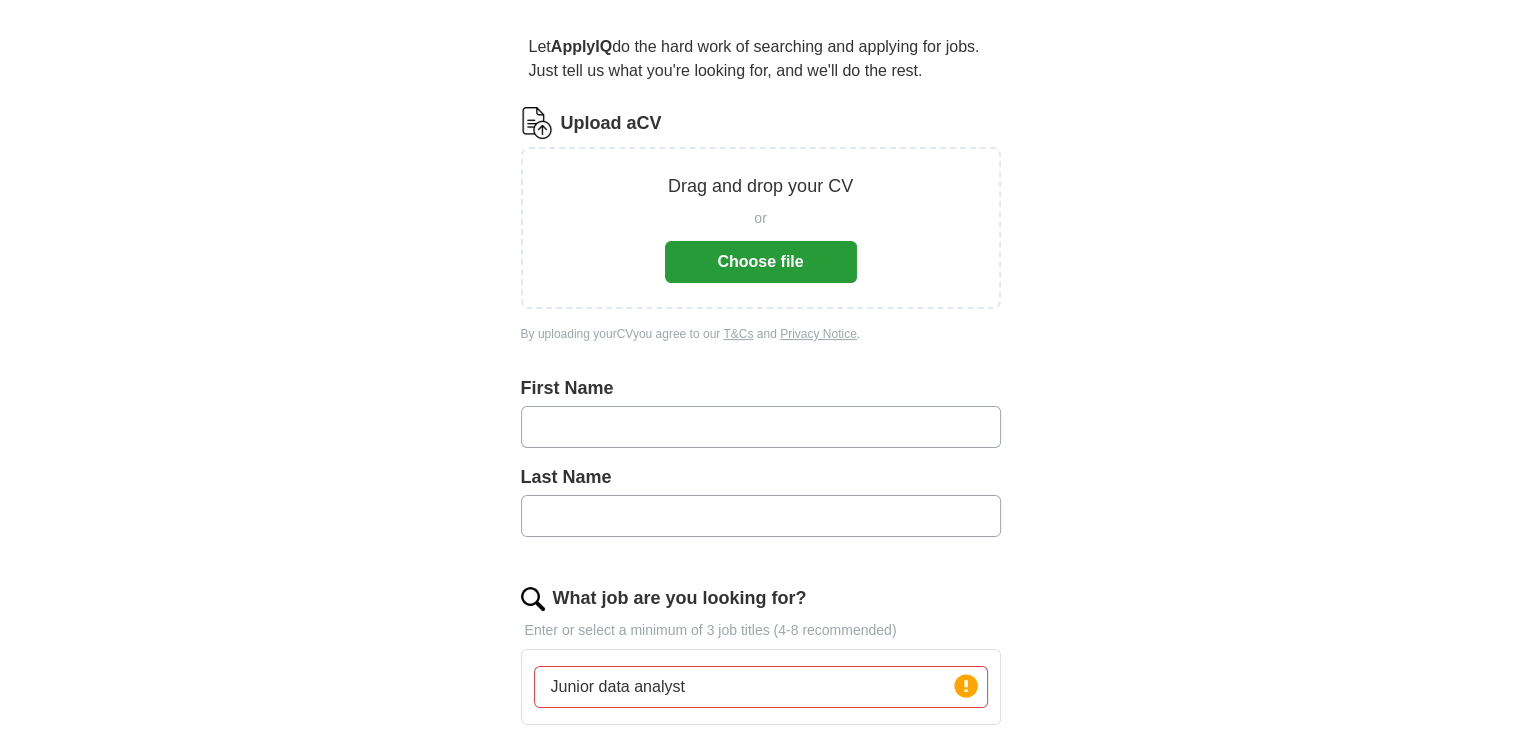 click at bounding box center [761, 427] 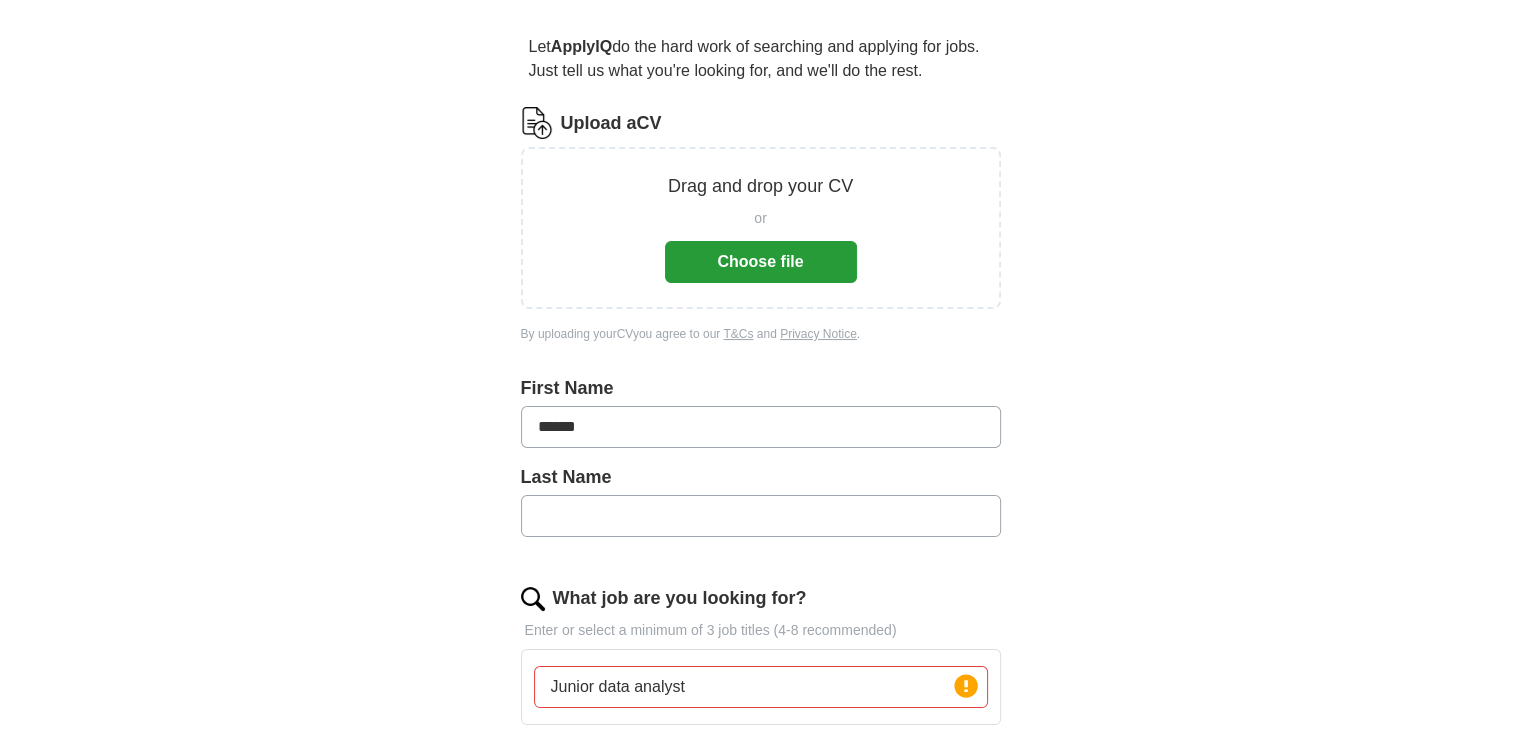 type on "******" 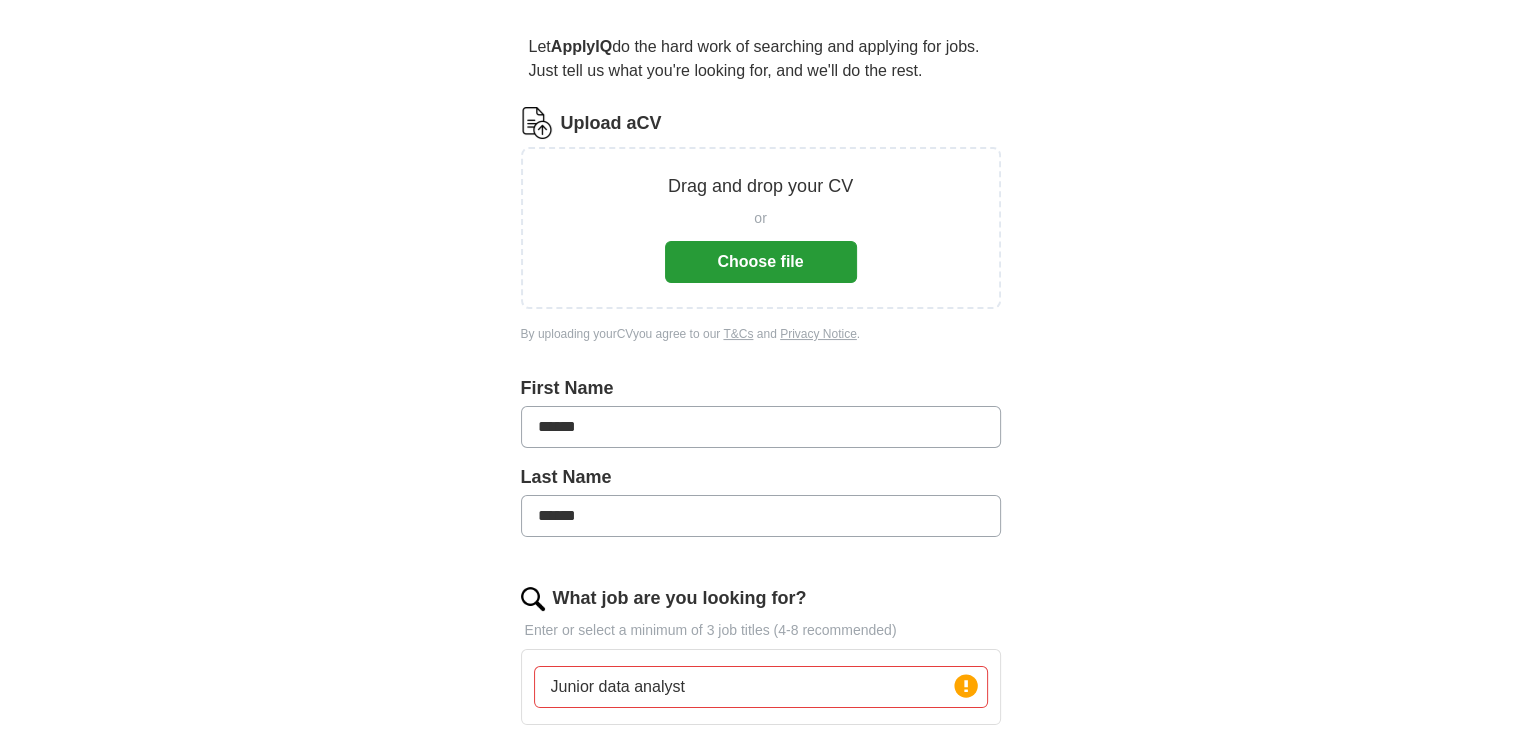 scroll, scrollTop: 0, scrollLeft: 0, axis: both 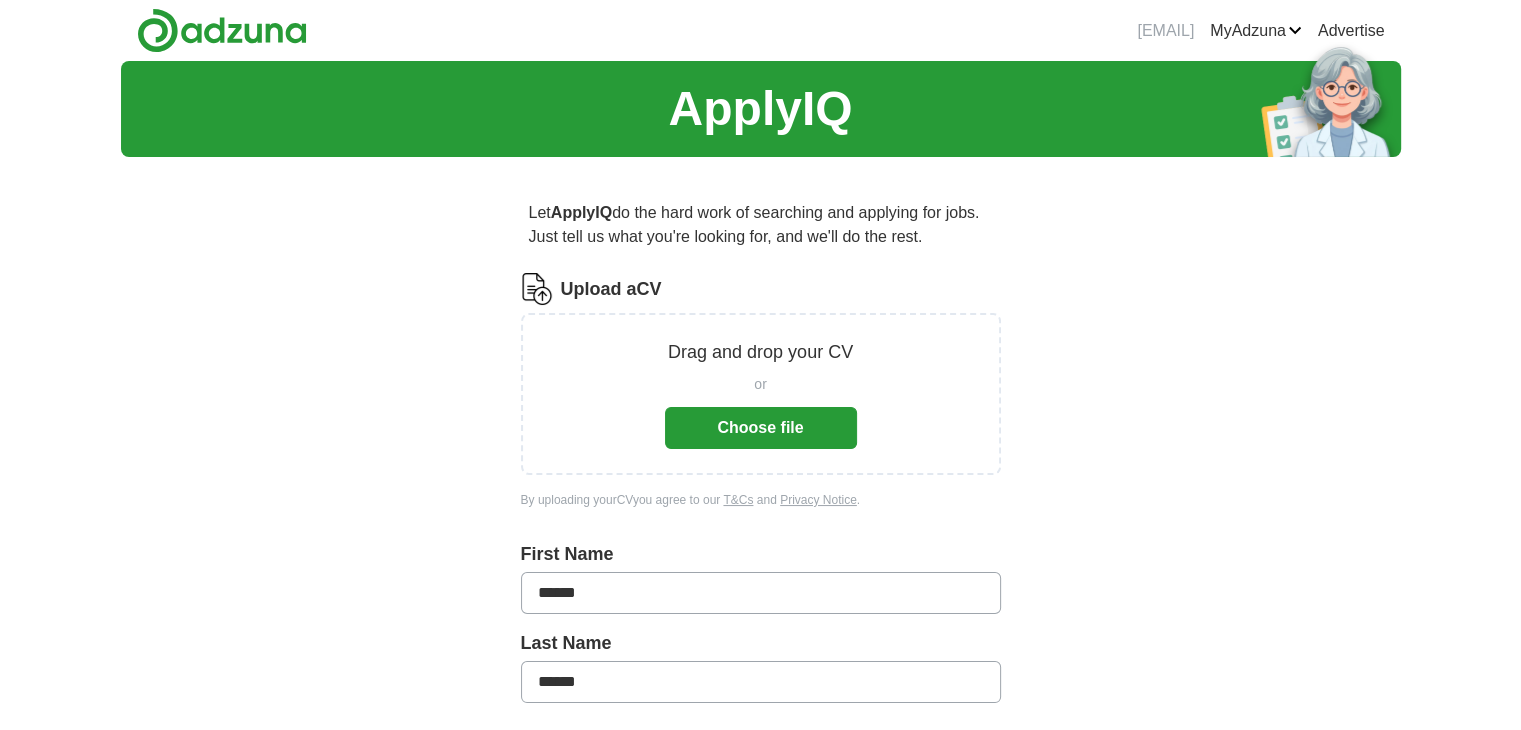 type on "******" 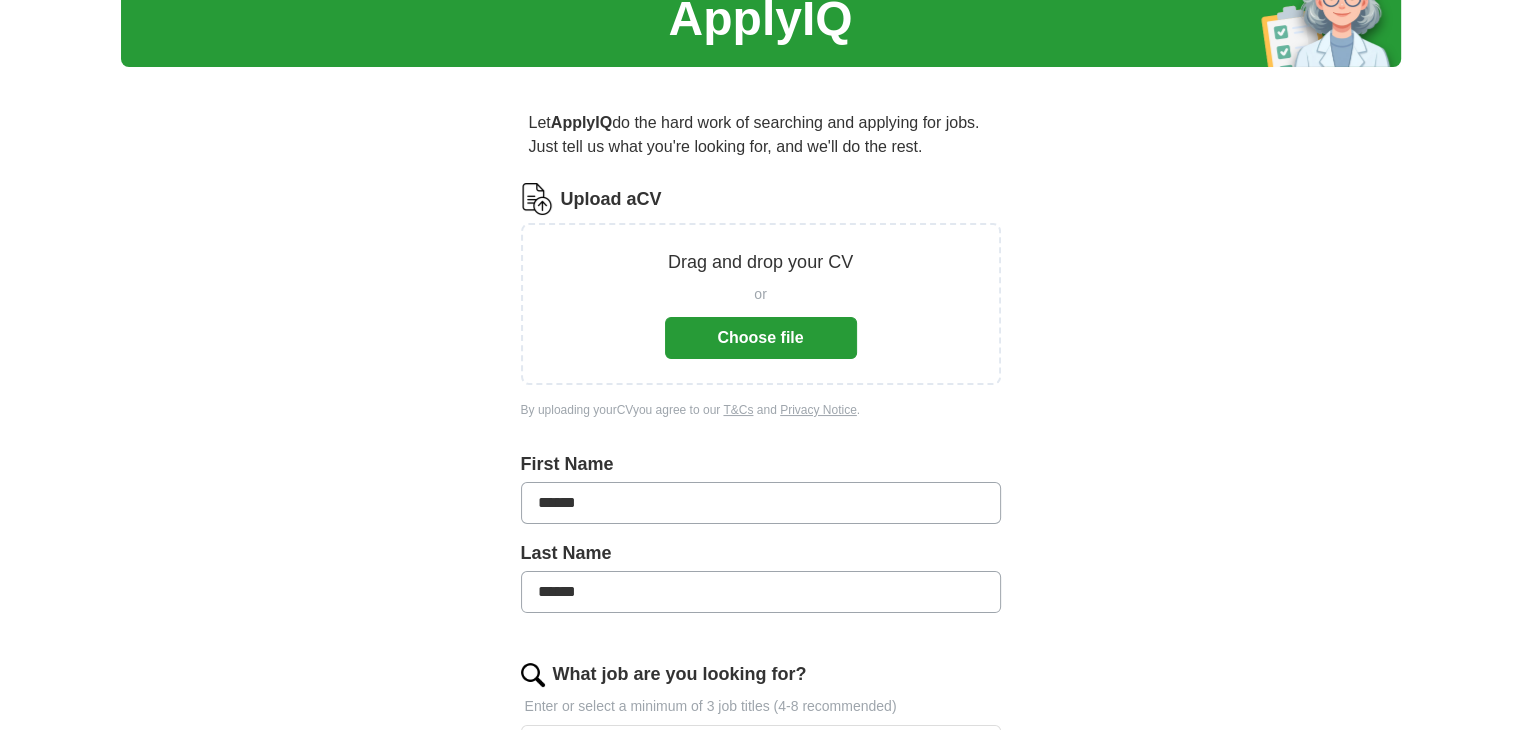 scroll, scrollTop: 92, scrollLeft: 0, axis: vertical 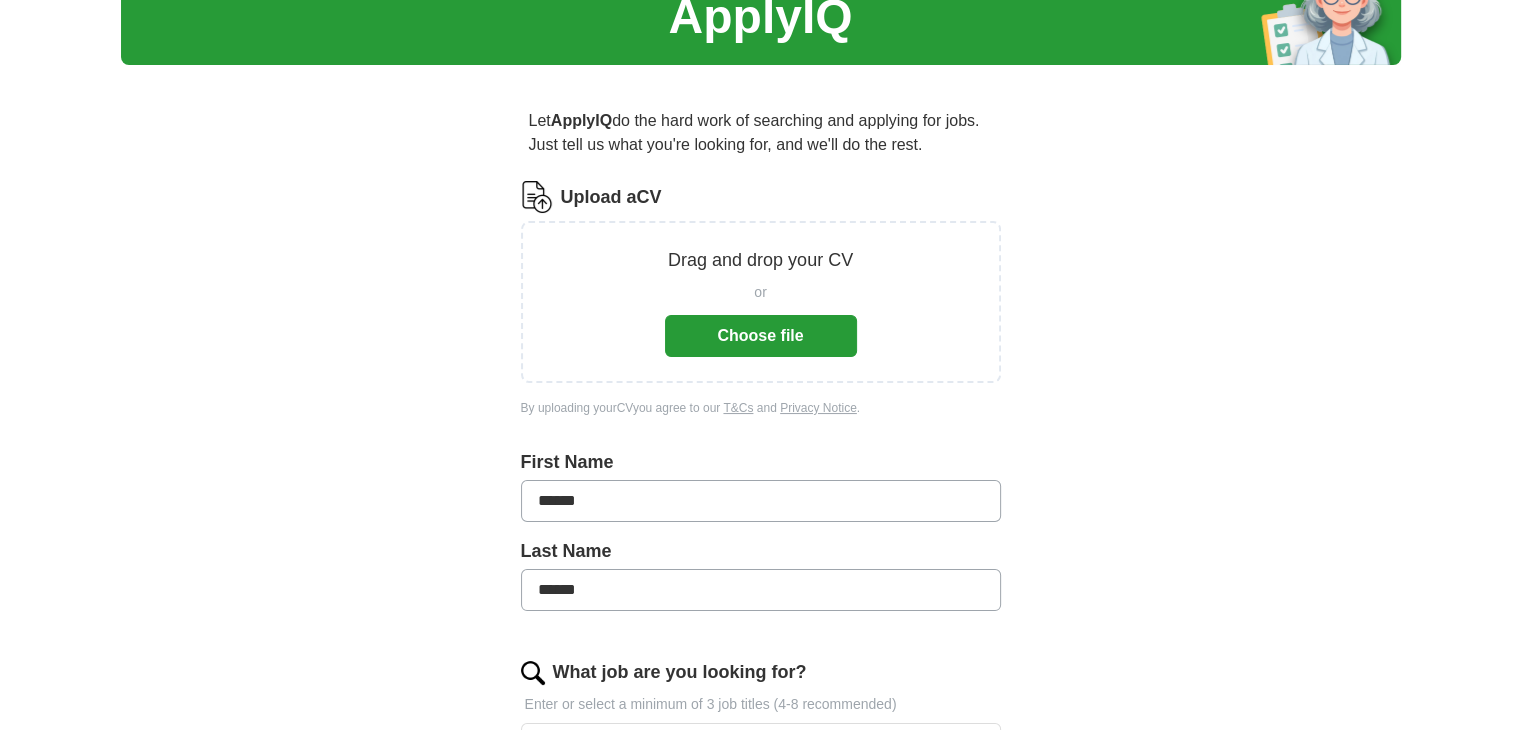 click on "Choose file" at bounding box center [761, 336] 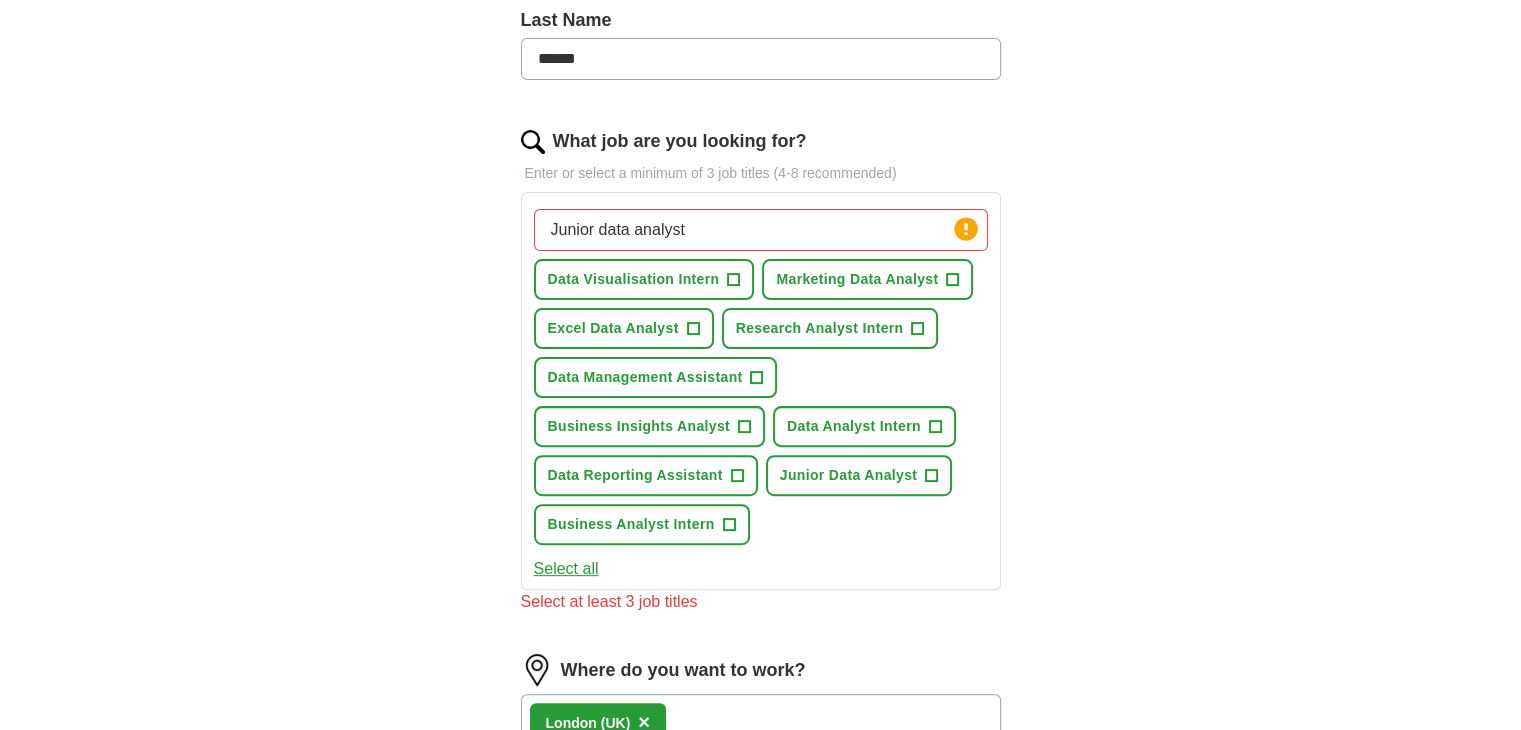 scroll, scrollTop: 544, scrollLeft: 0, axis: vertical 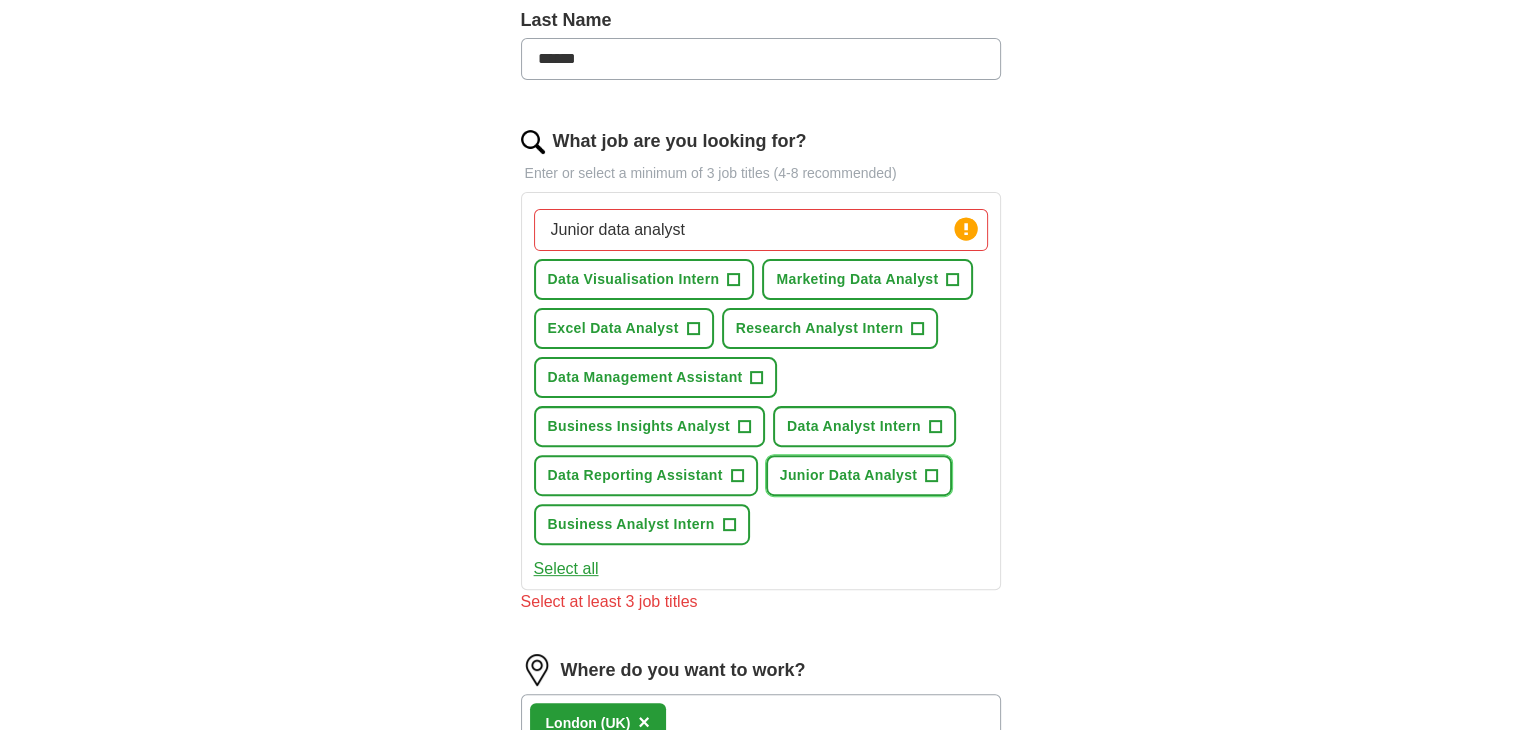 click on "Junior Data Analyst" at bounding box center [849, 475] 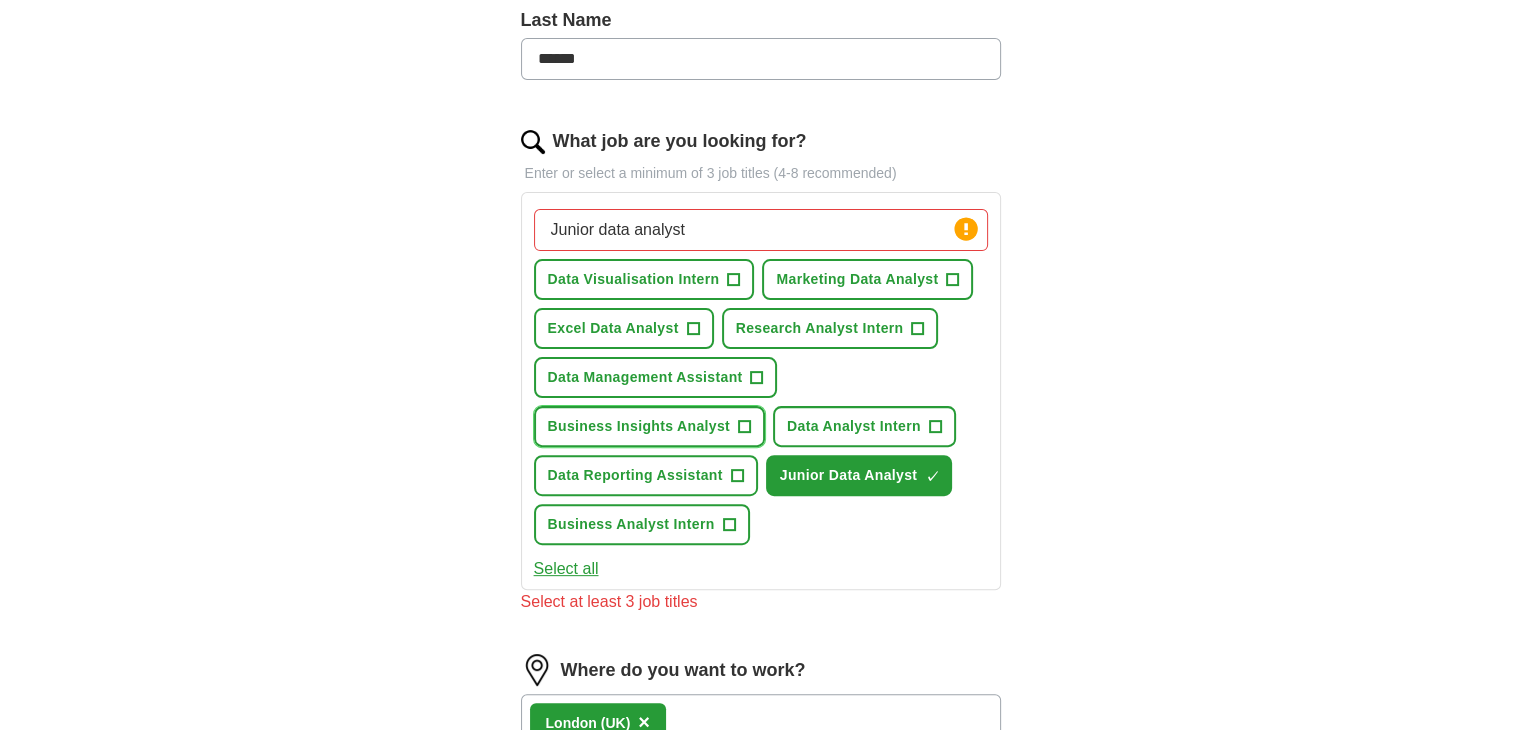 click on "+" at bounding box center (744, 426) 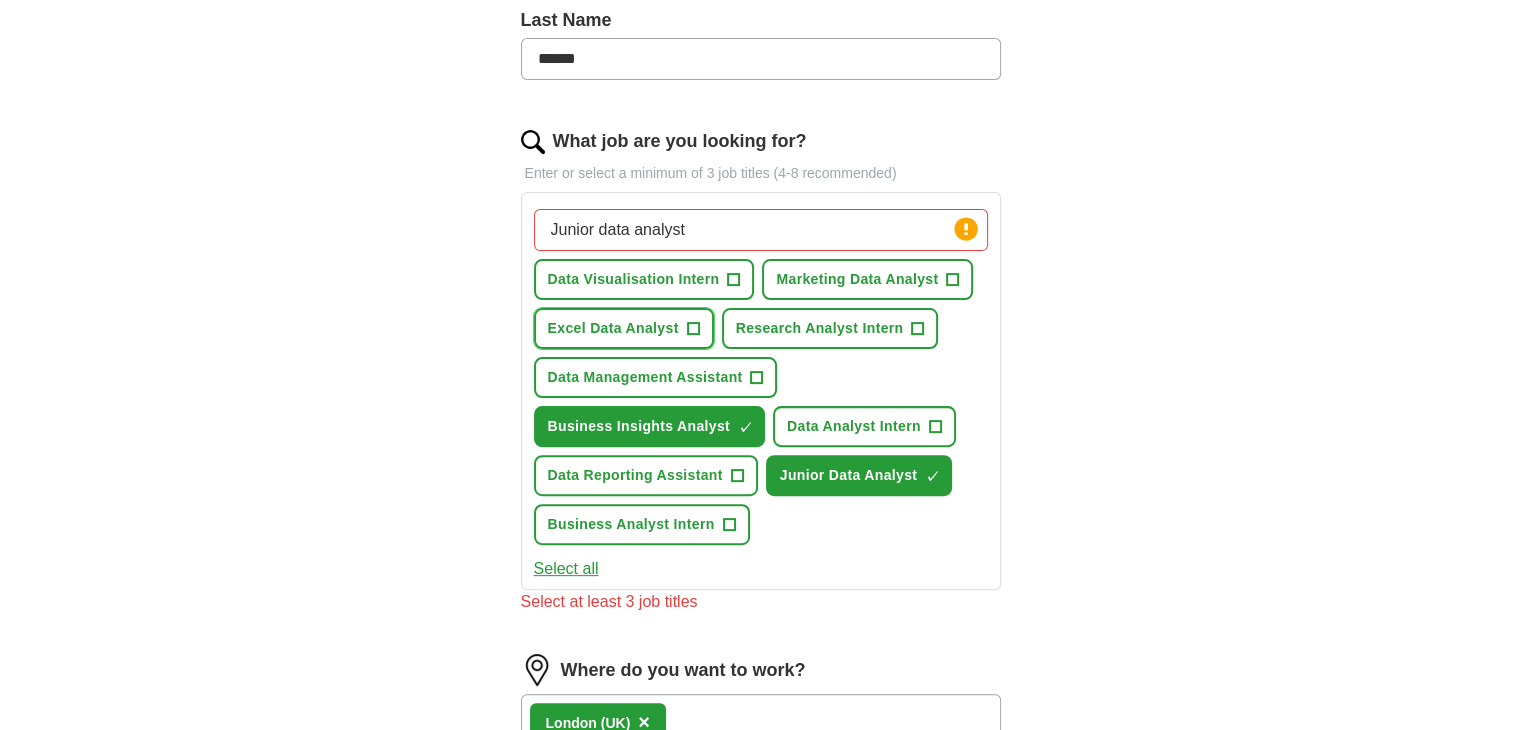 click on "+" at bounding box center [693, 329] 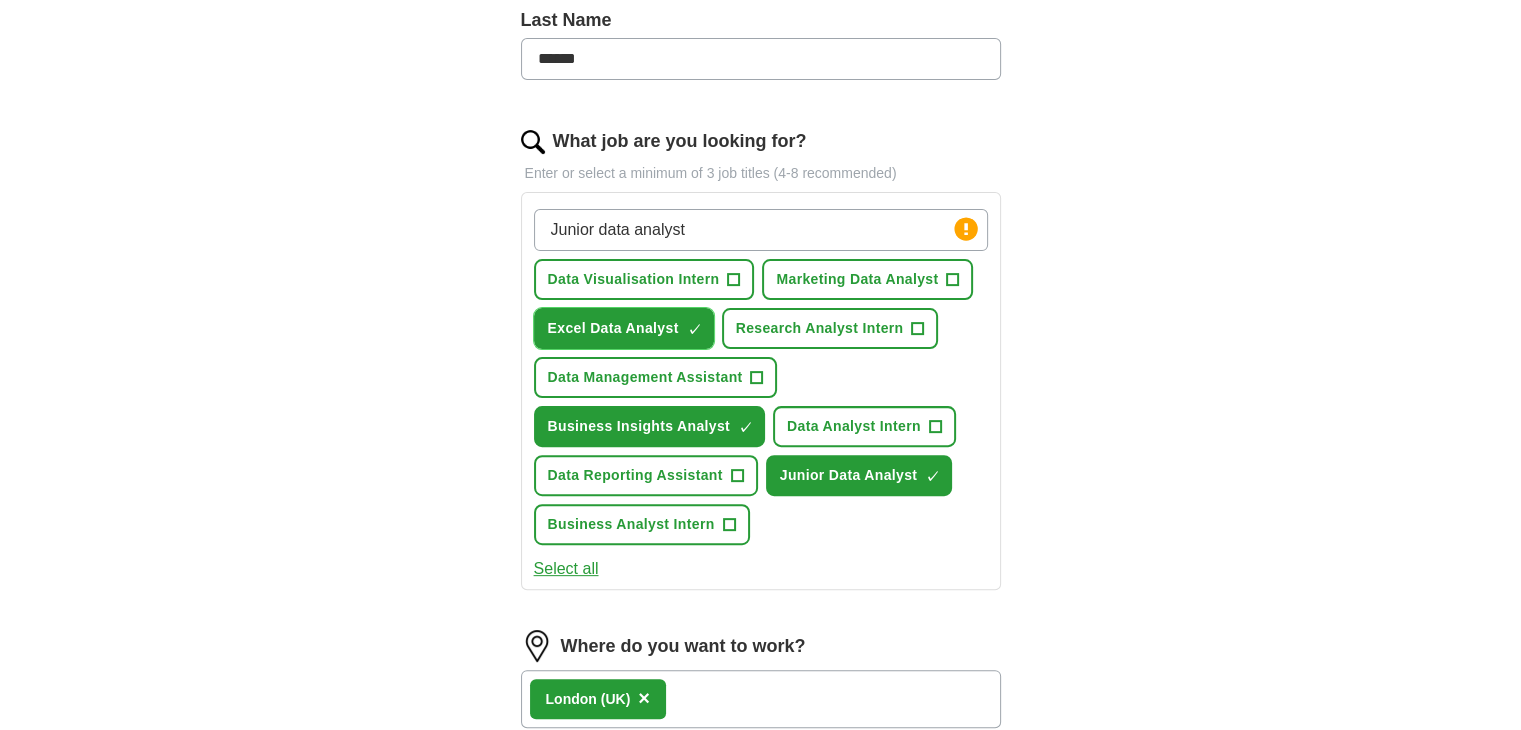 scroll, scrollTop: 796, scrollLeft: 0, axis: vertical 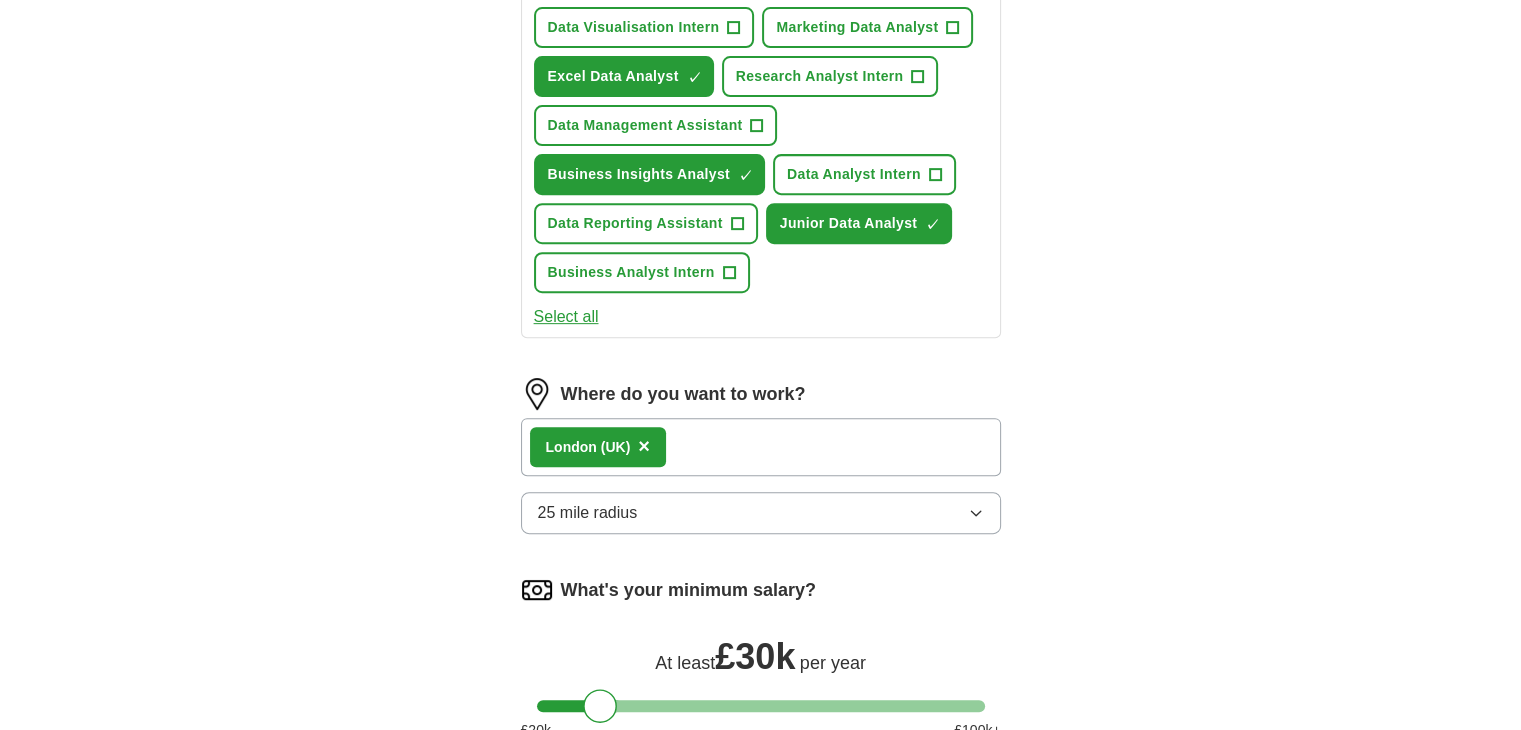 click on "[CITY]   (UK) ×" at bounding box center (761, 447) 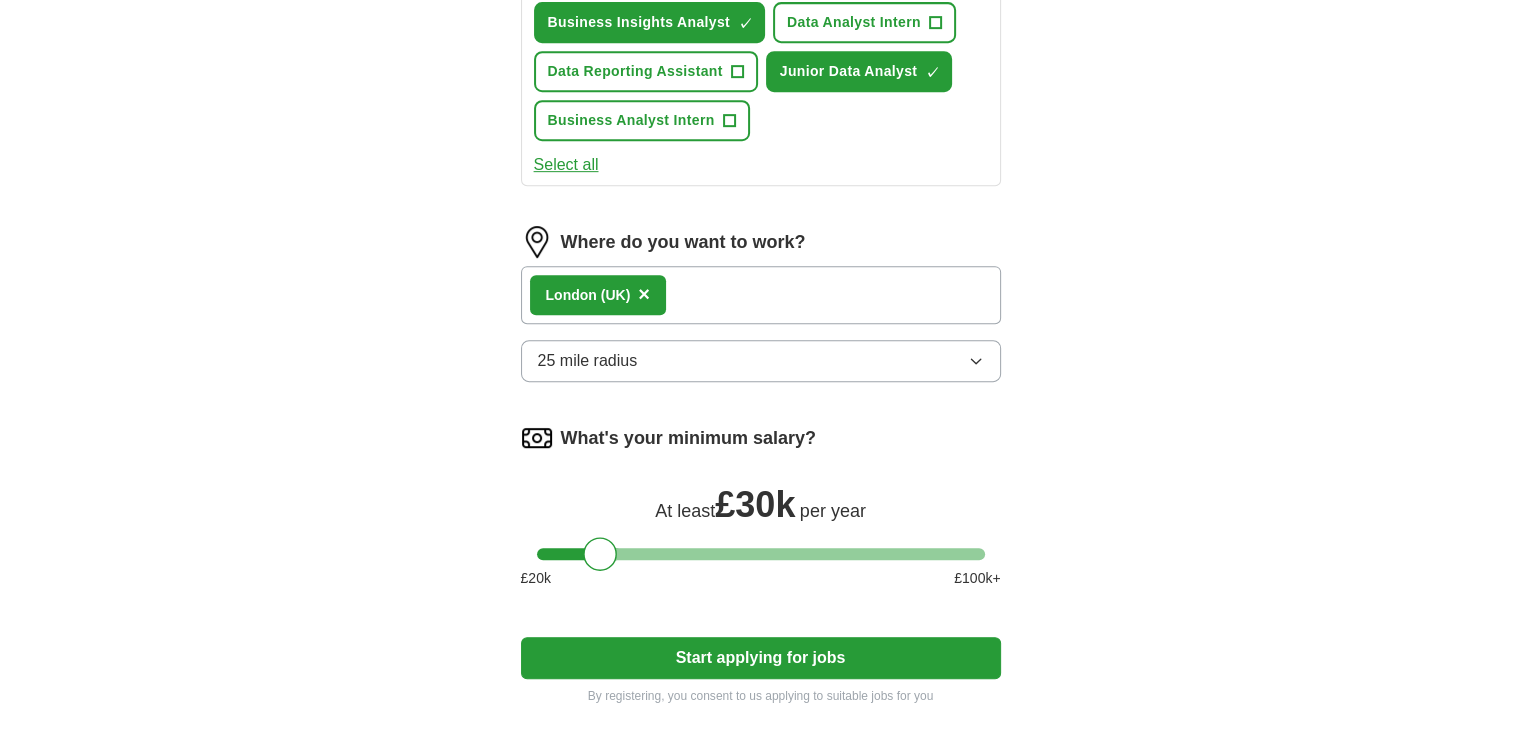 scroll, scrollTop: 946, scrollLeft: 0, axis: vertical 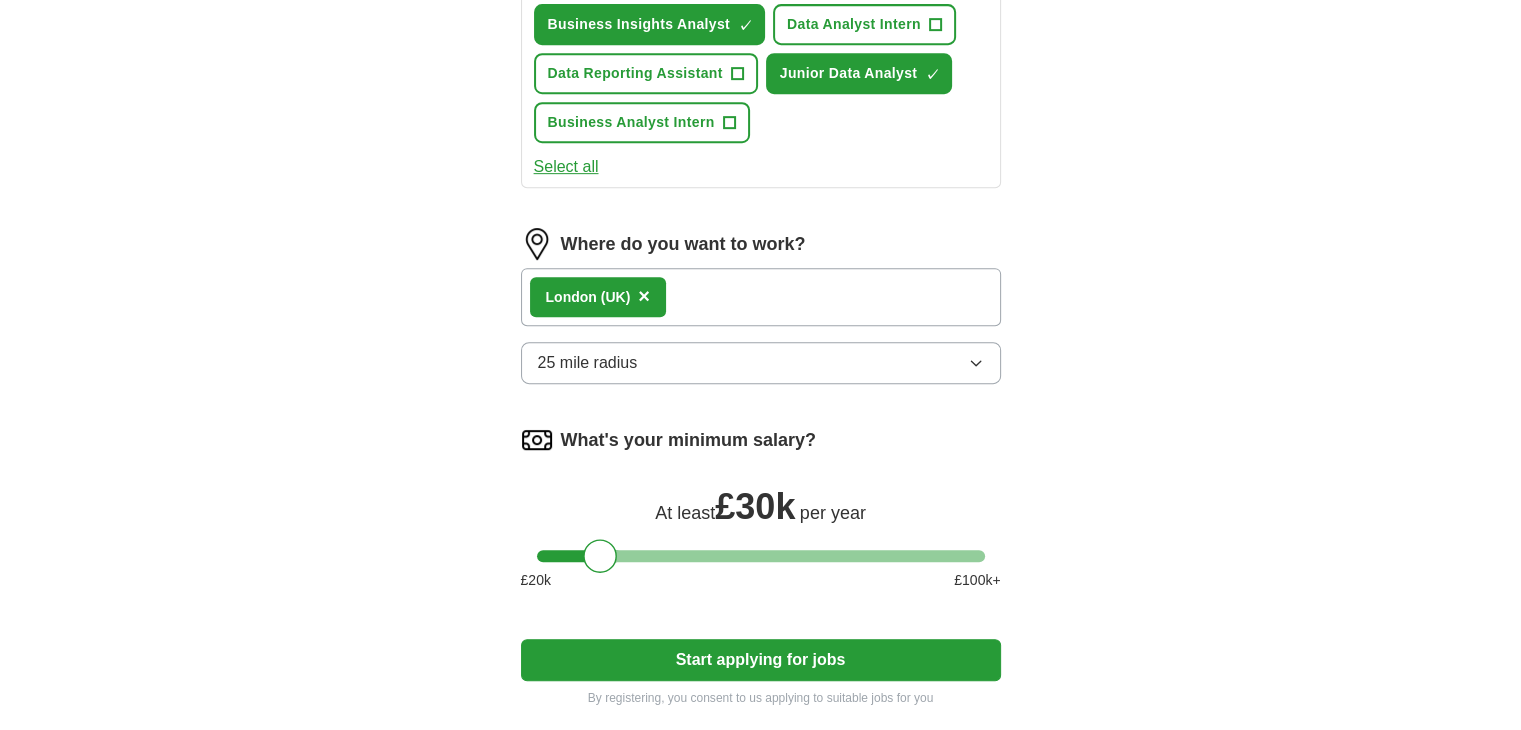 click on "(UK)" at bounding box center [616, 297] 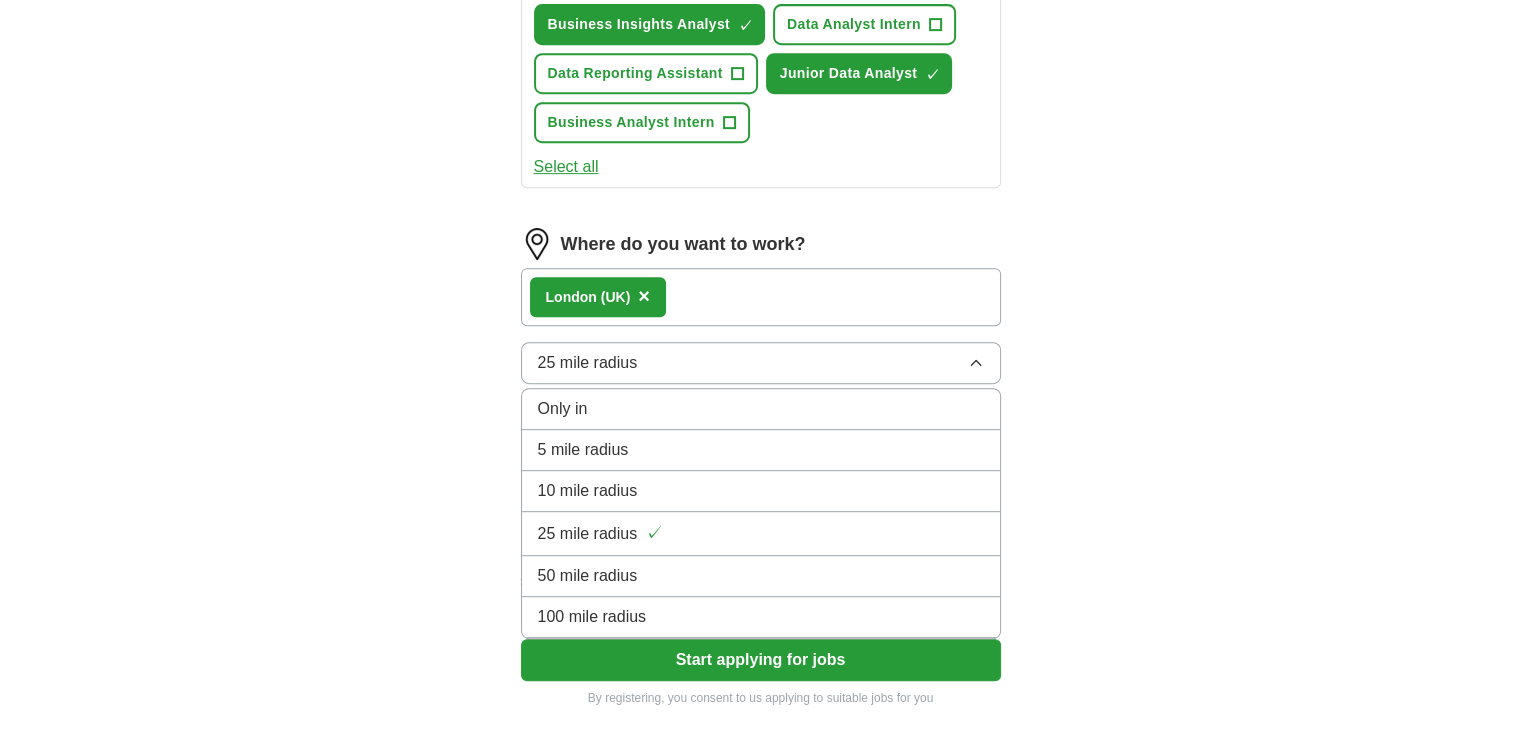 click on "50 mile radius" at bounding box center [761, 576] 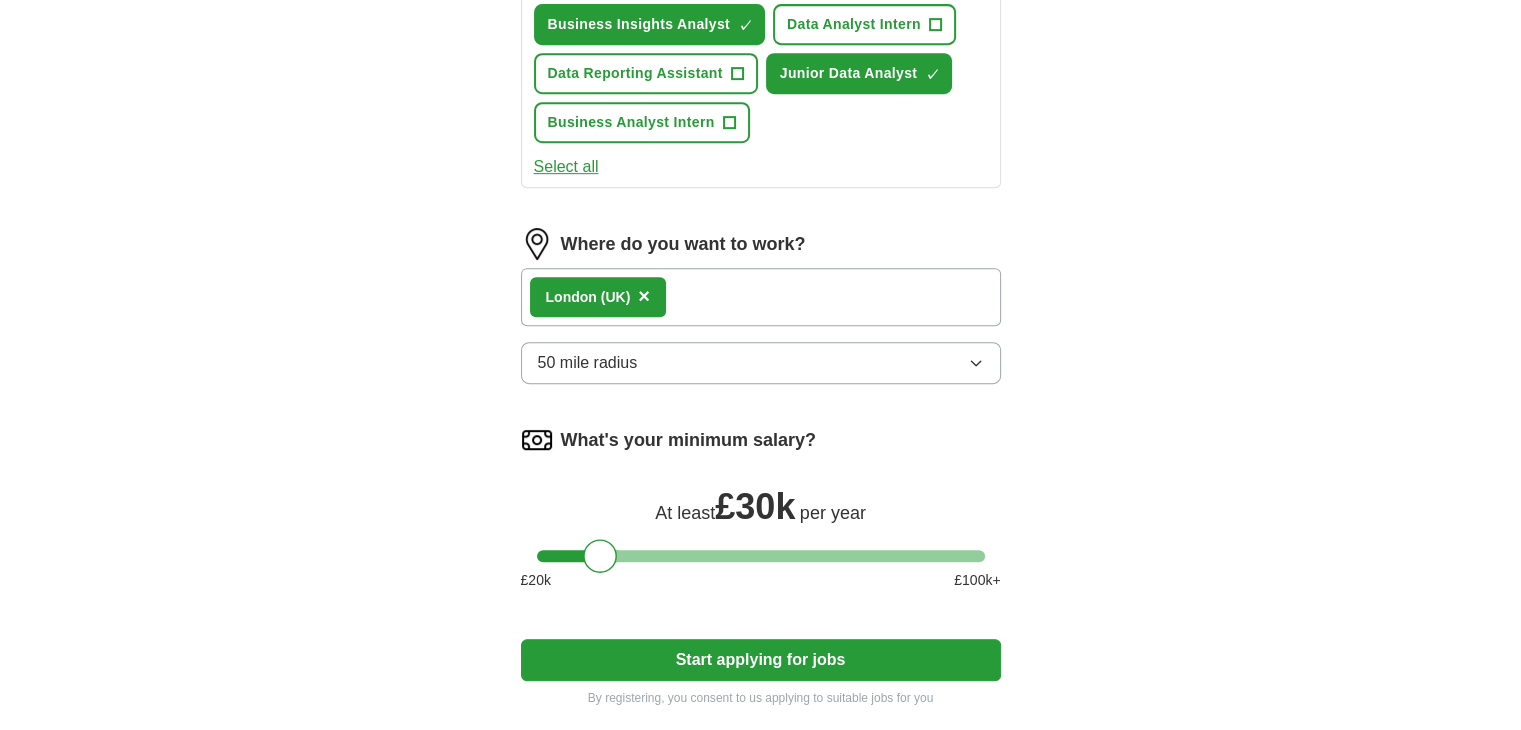 click on "50 mile radius" at bounding box center (761, 363) 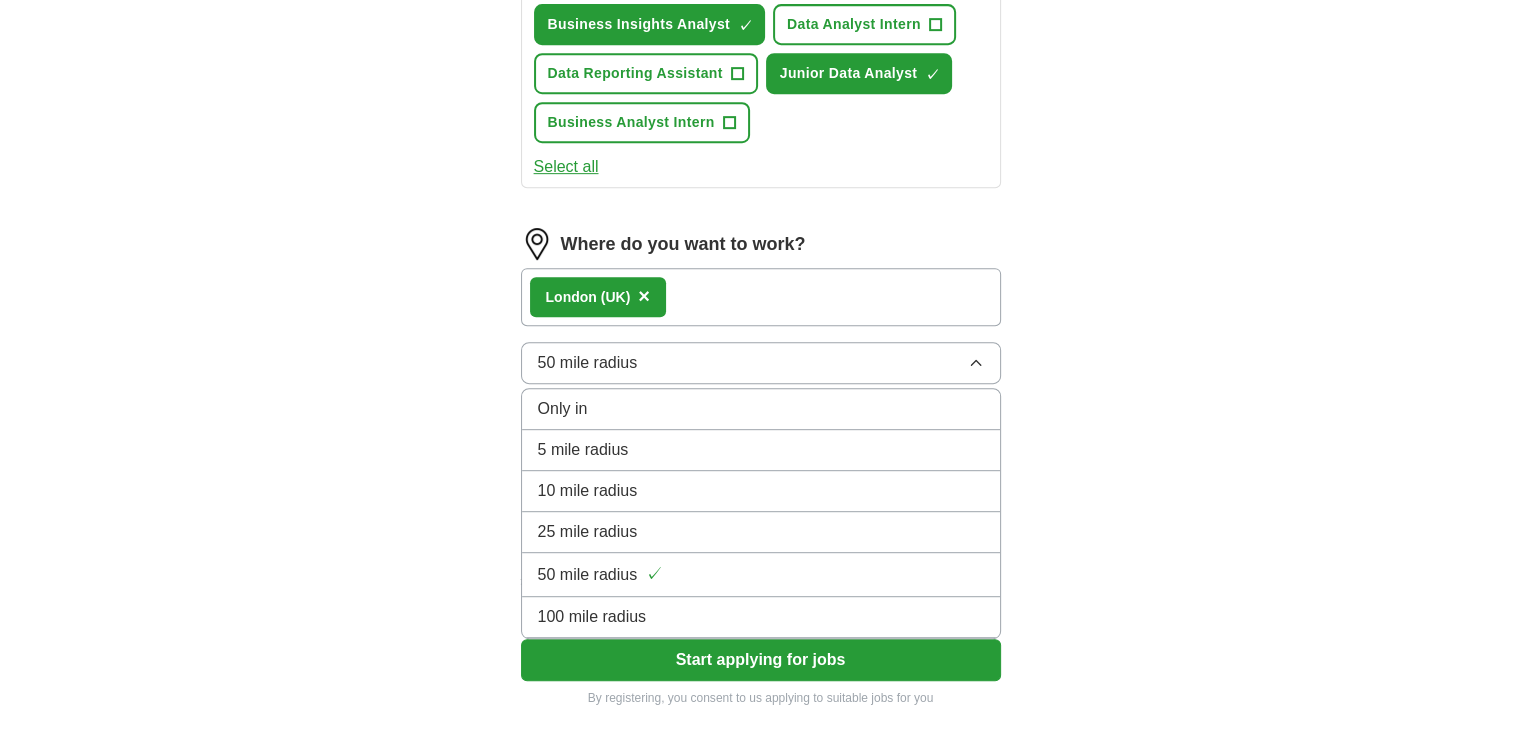 click on "10 mile radius" at bounding box center [761, 491] 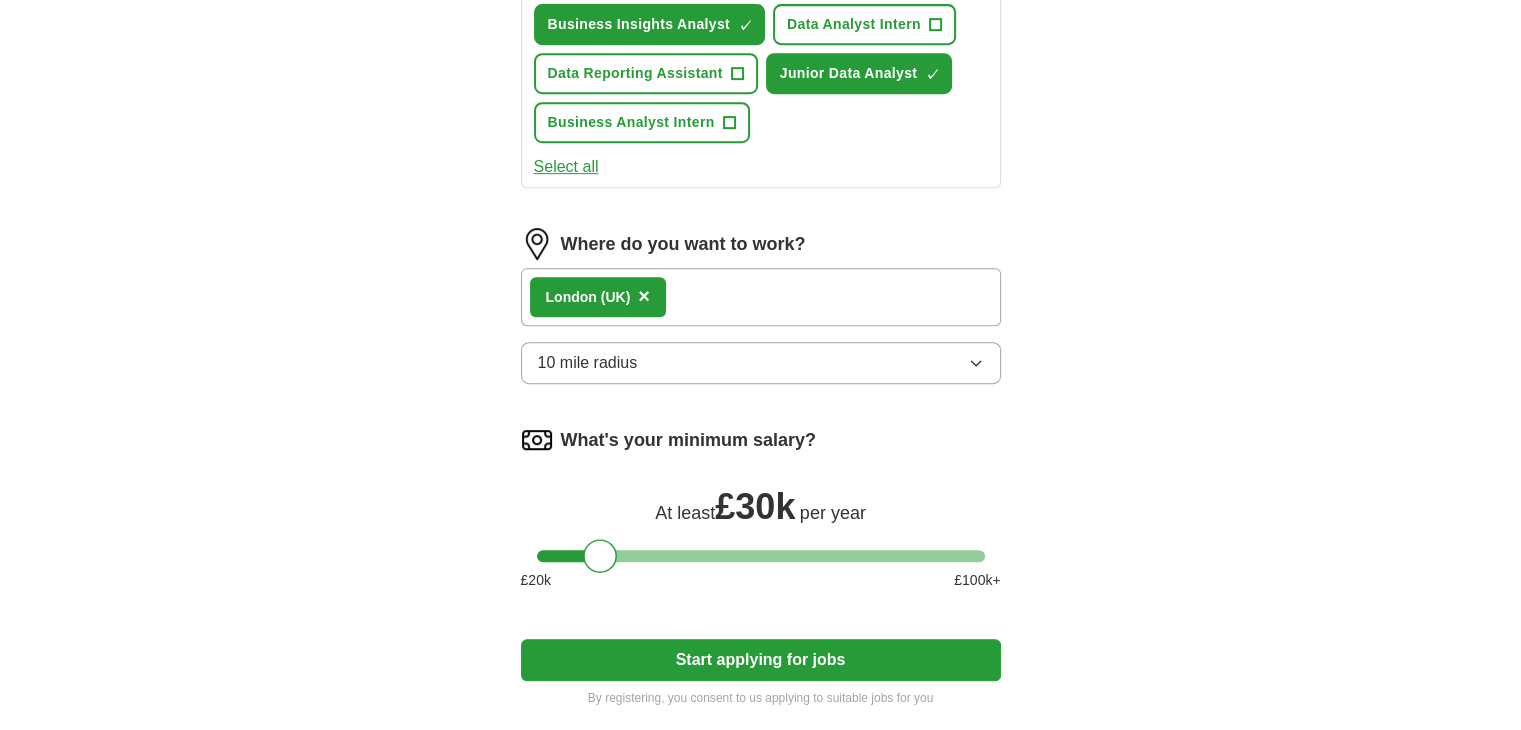 click on "10 mile radius" at bounding box center (761, 363) 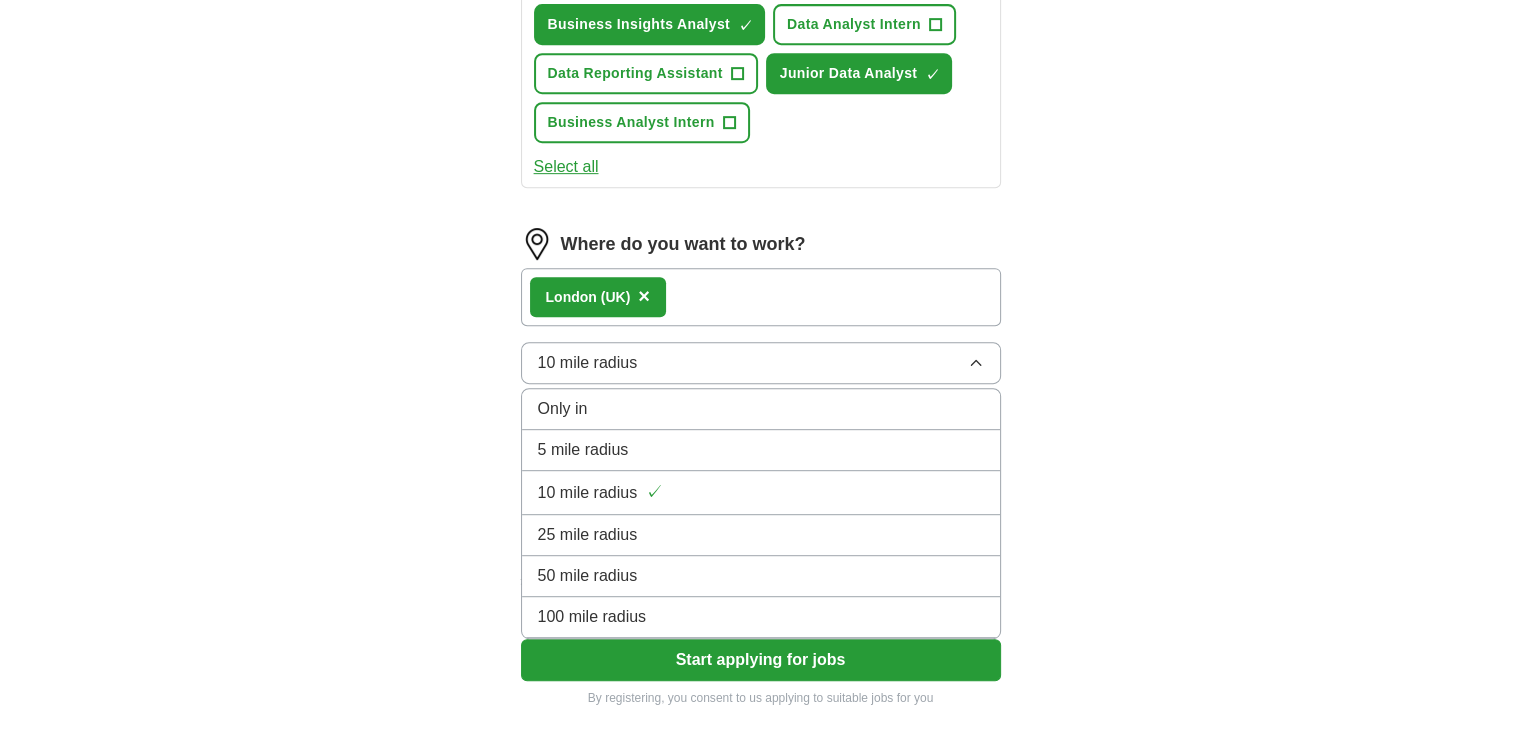 click on "25 mile radius" at bounding box center [761, 535] 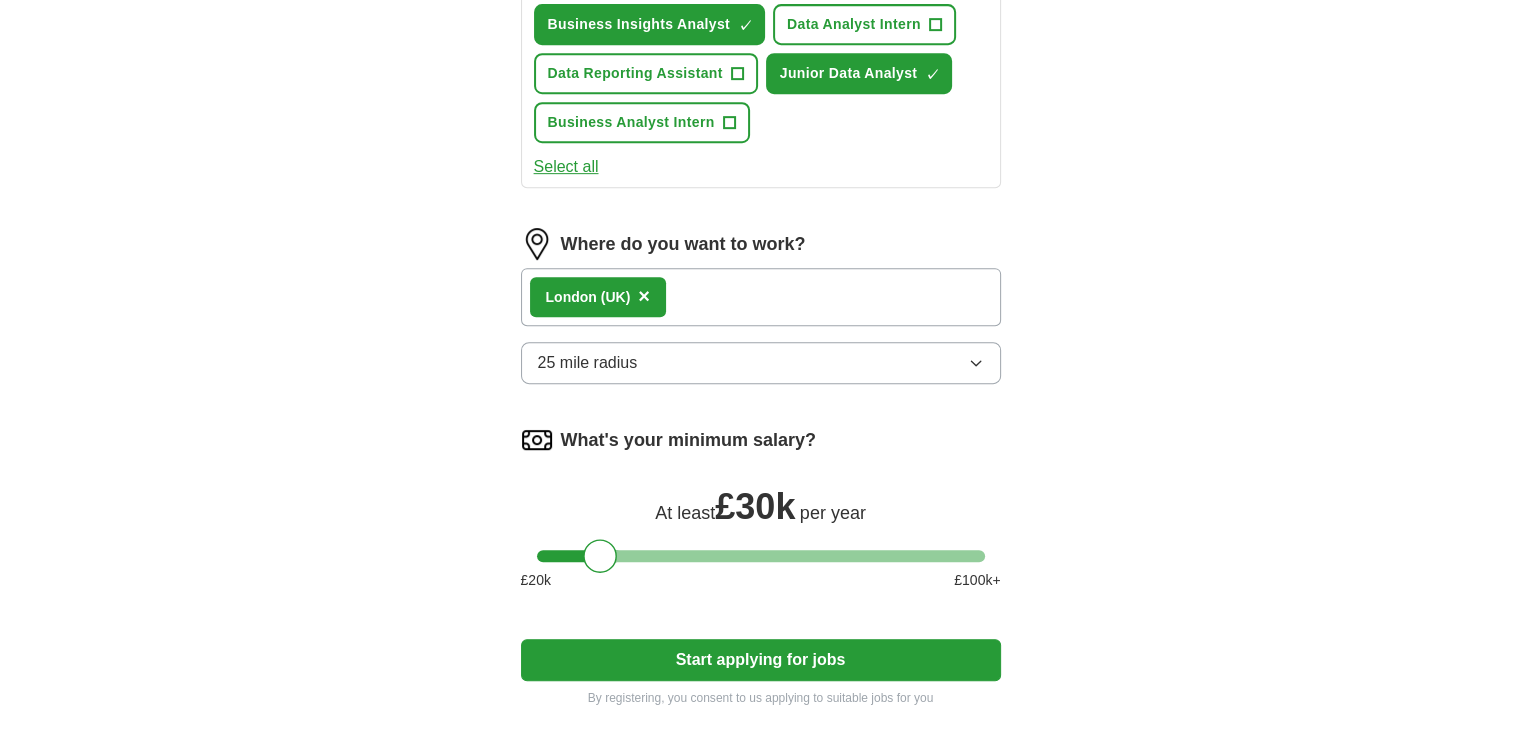 click on "[CITY]   (UK) ×" at bounding box center [761, 297] 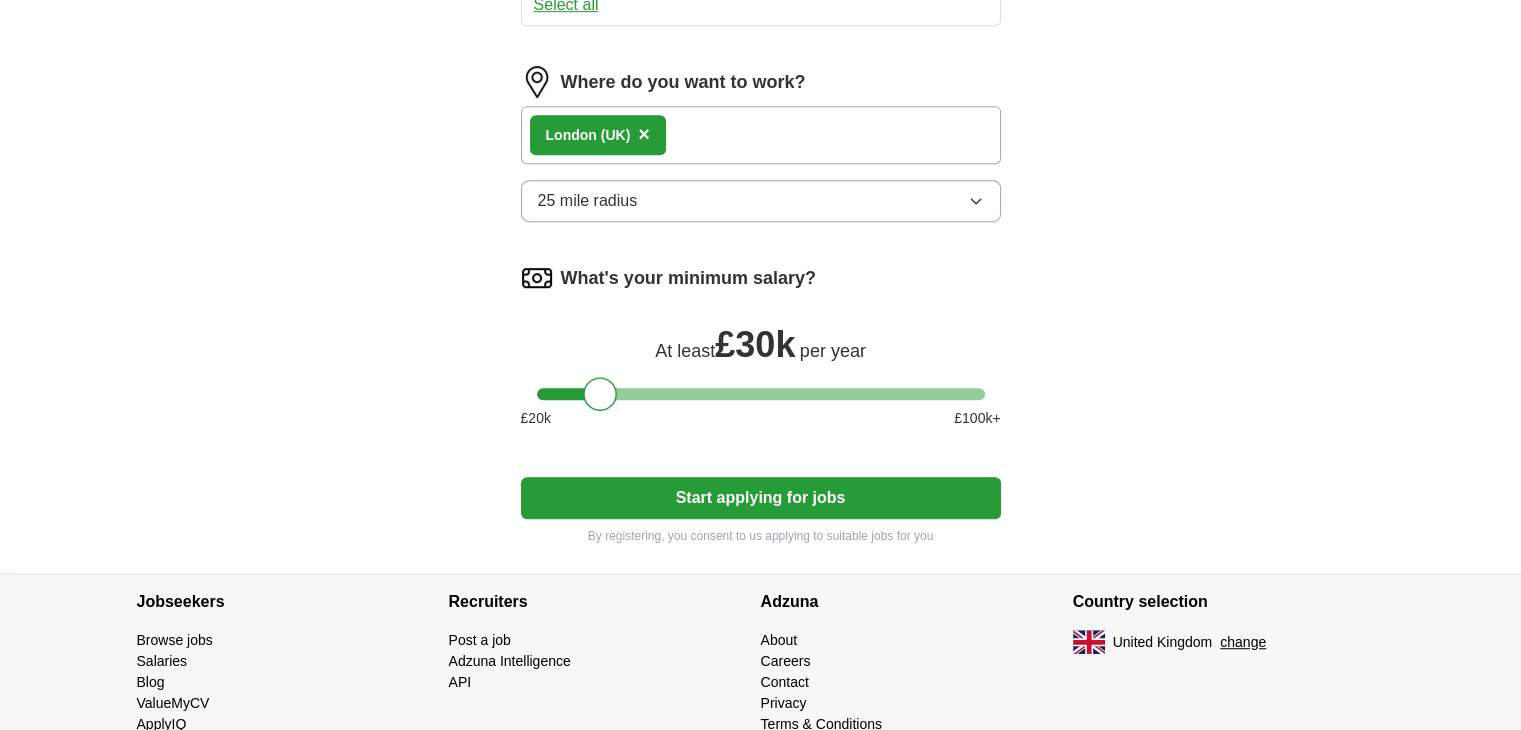 scroll, scrollTop: 1110, scrollLeft: 0, axis: vertical 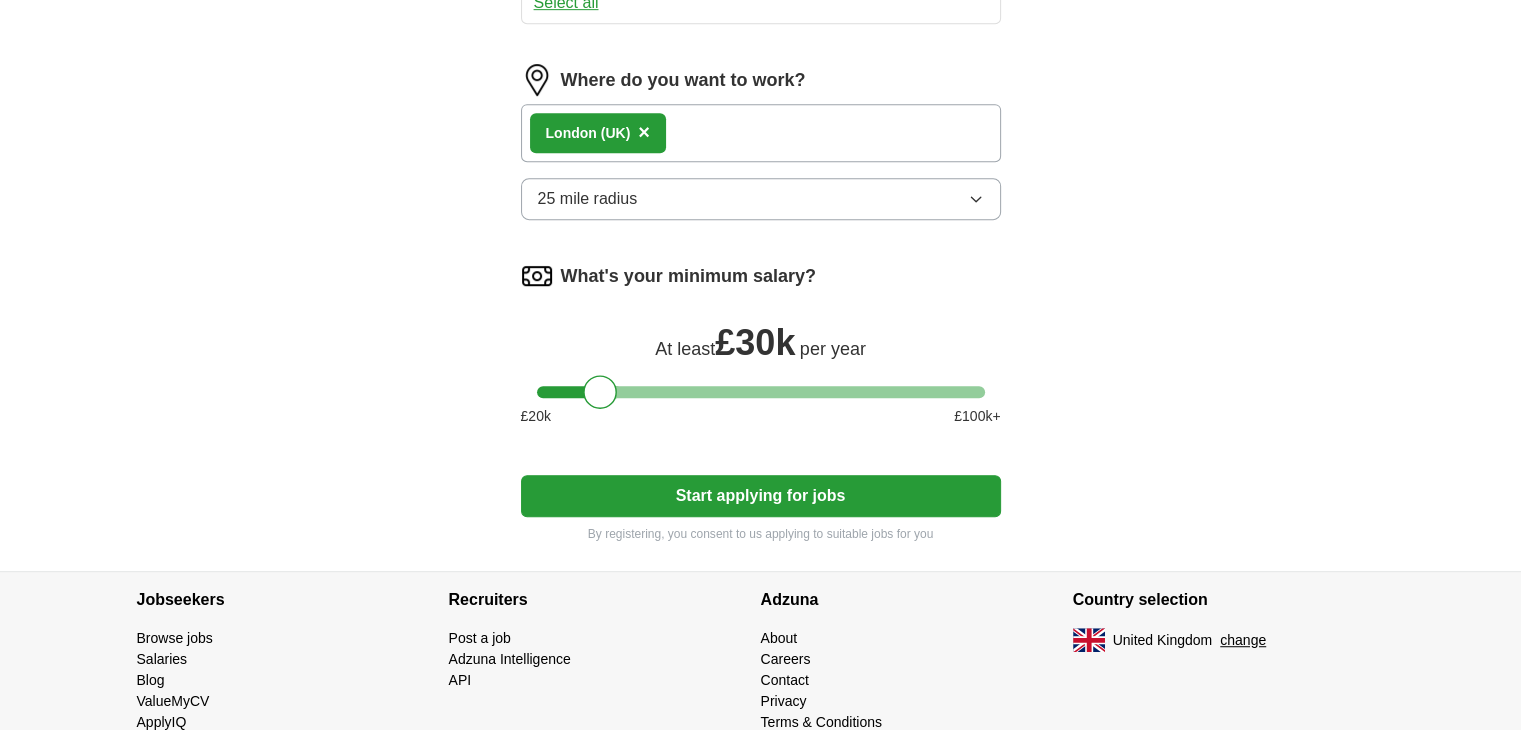click on "Start applying for jobs" at bounding box center [761, 496] 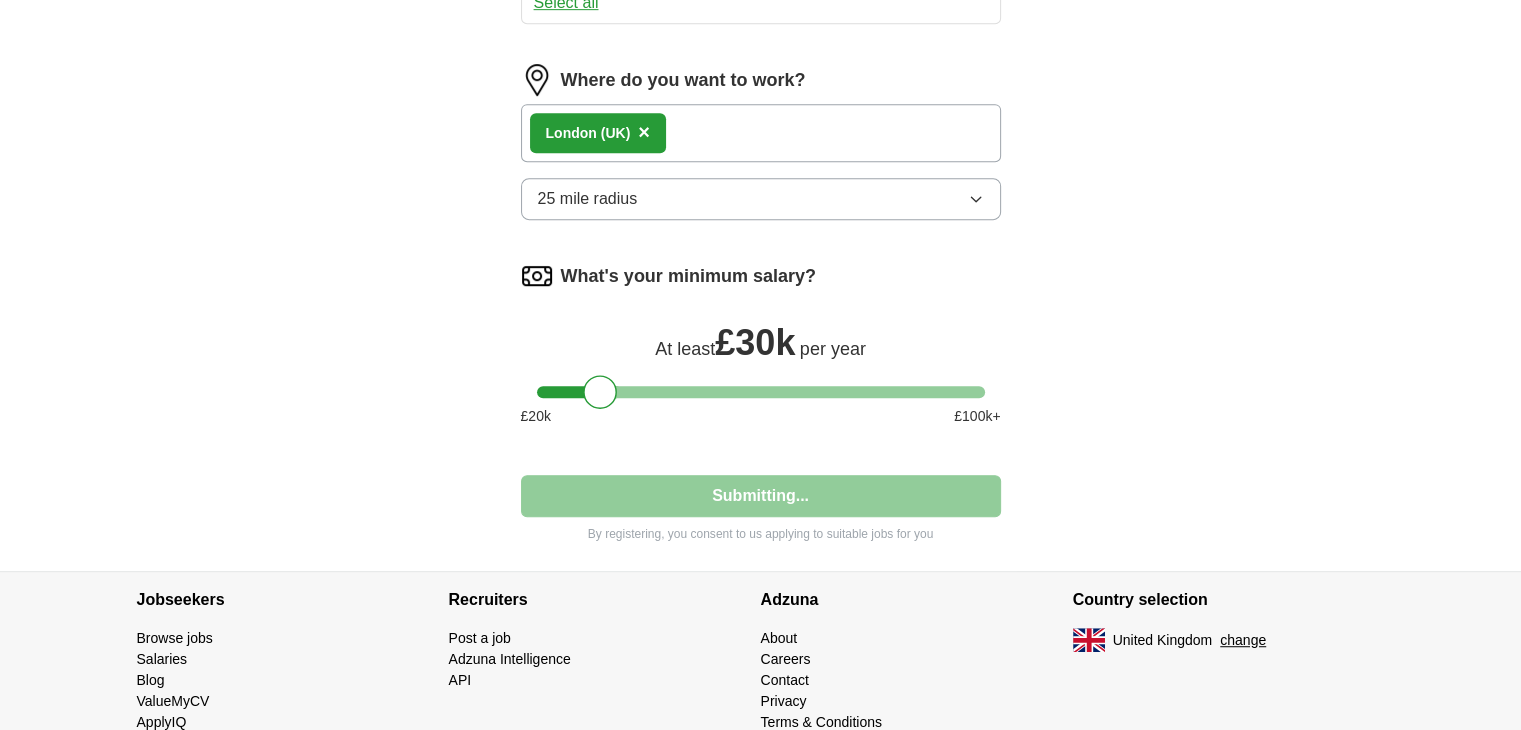 select on "**" 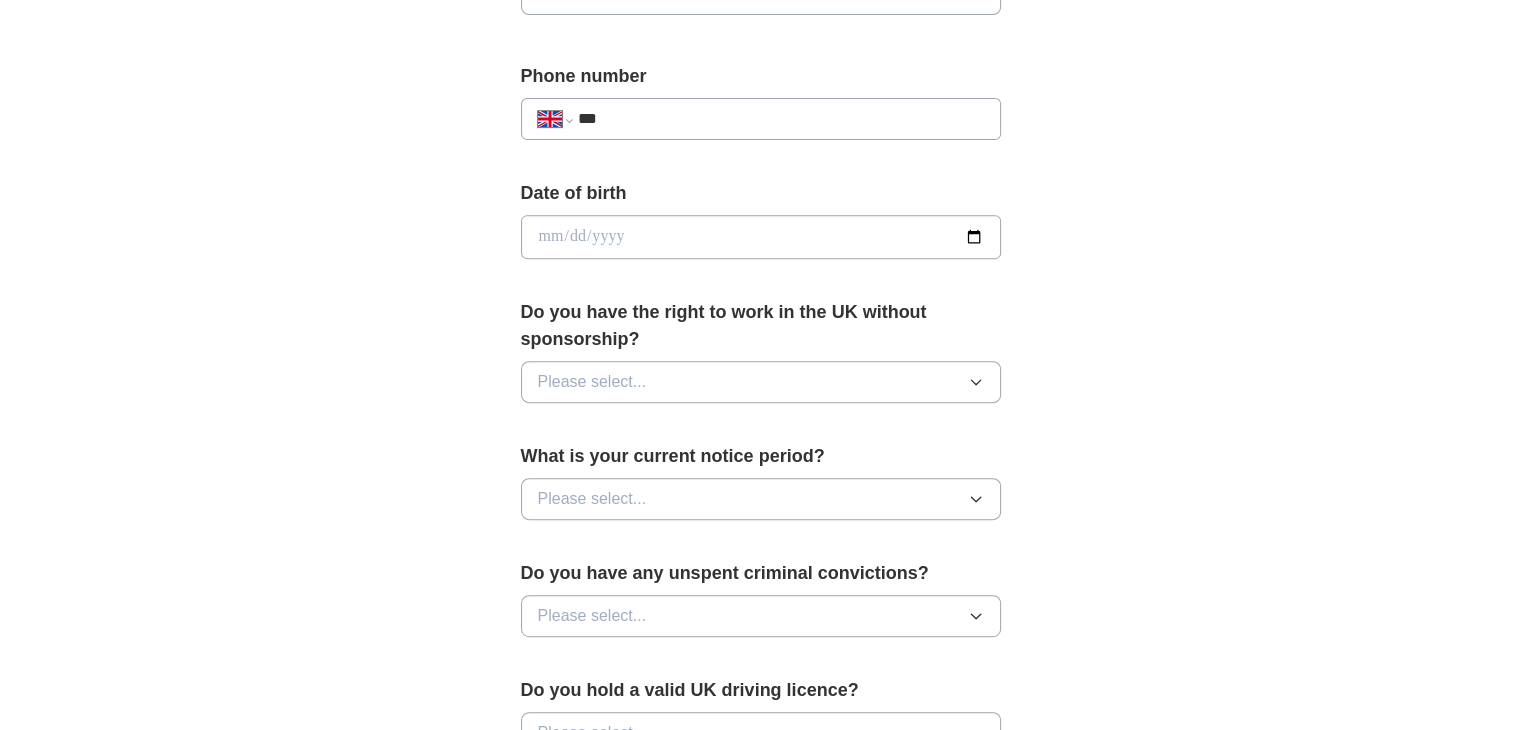 scroll, scrollTop: 812, scrollLeft: 0, axis: vertical 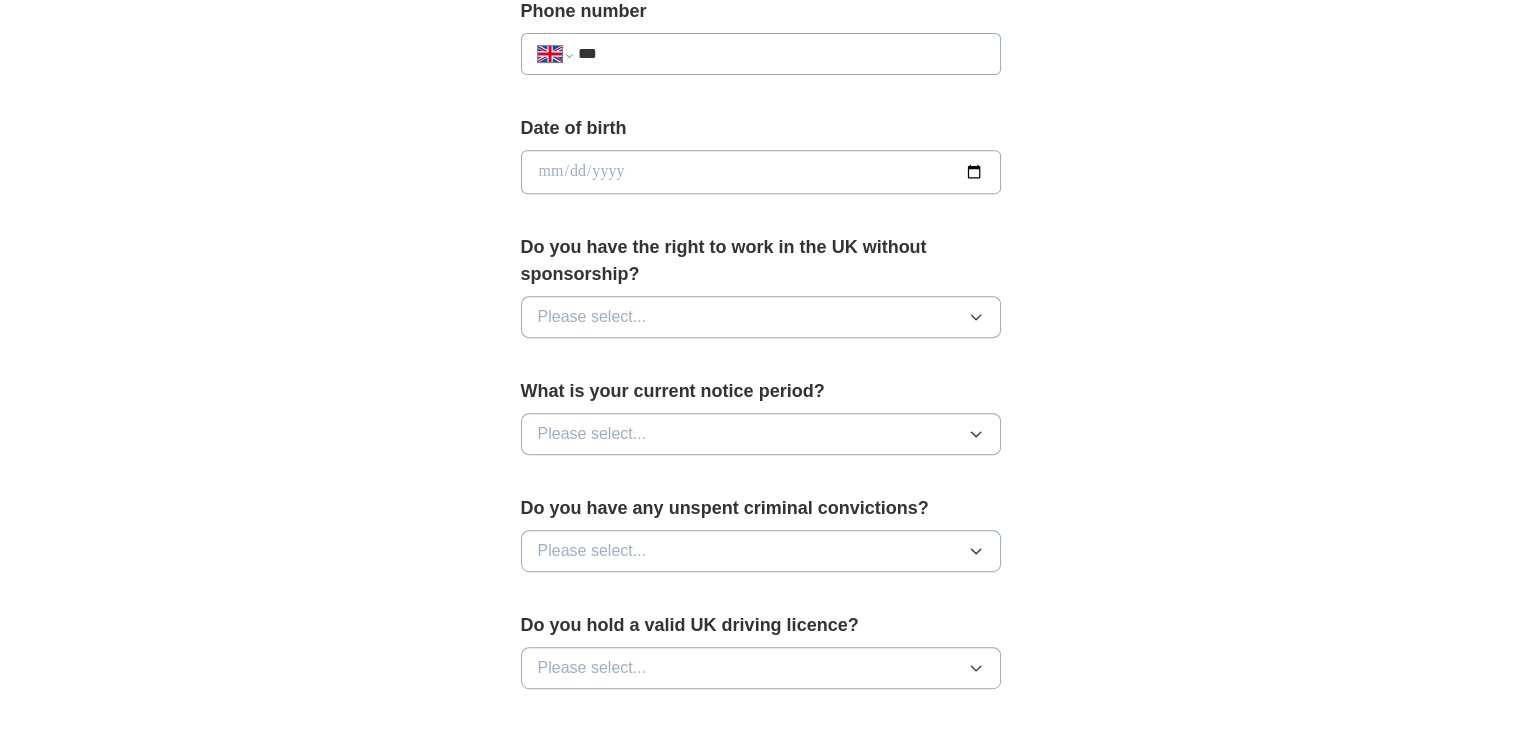 click on "Please select..." at bounding box center (761, 317) 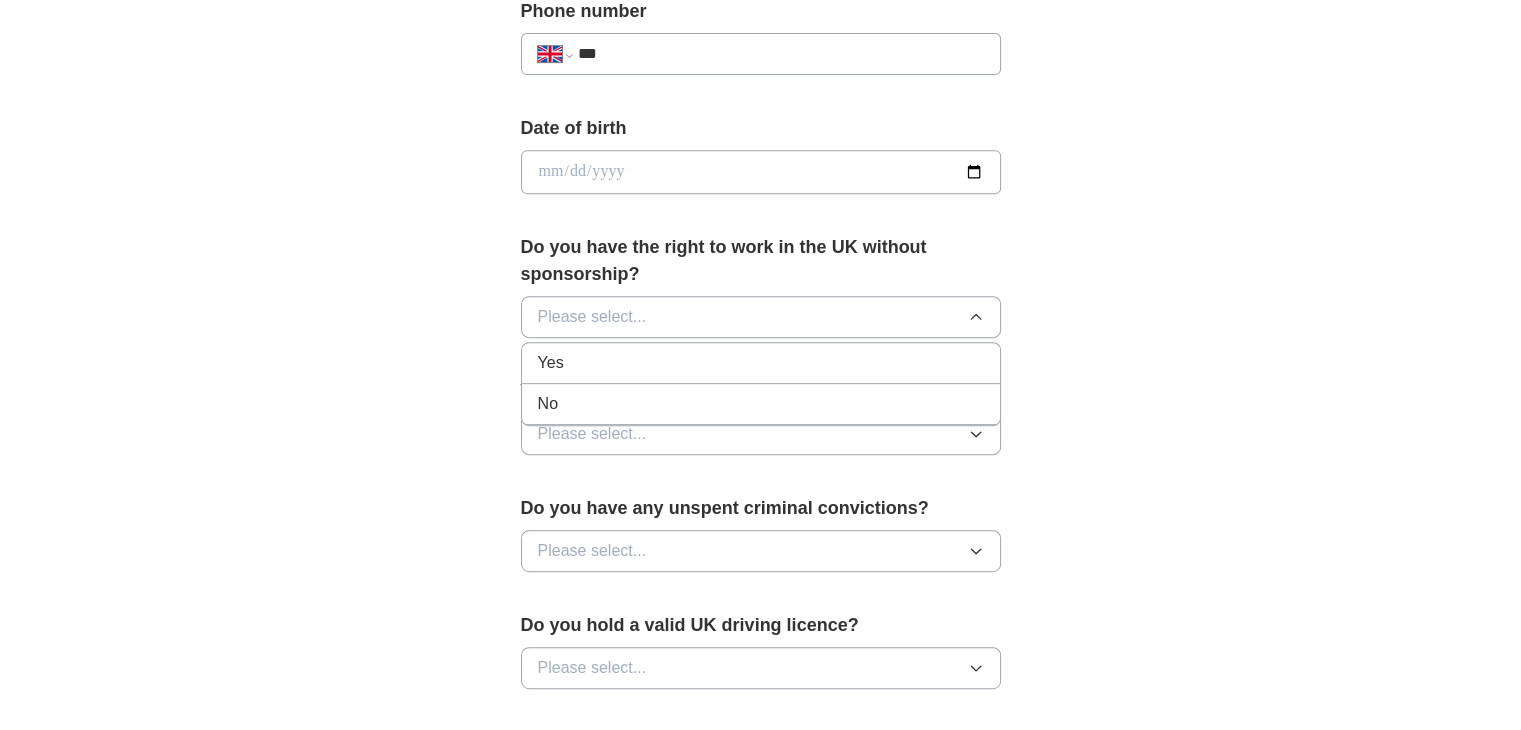 click on "Yes" at bounding box center (761, 363) 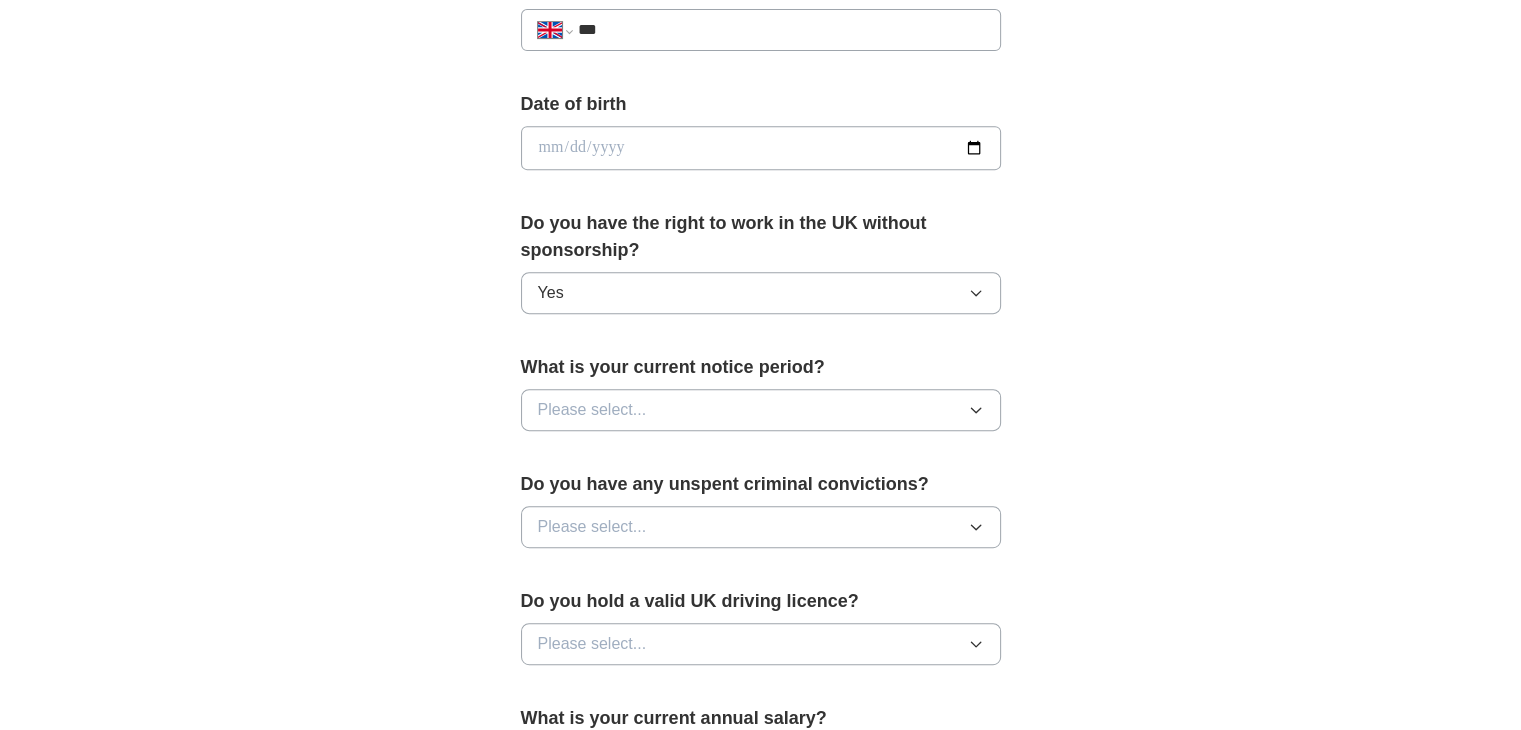 scroll, scrollTop: 842, scrollLeft: 0, axis: vertical 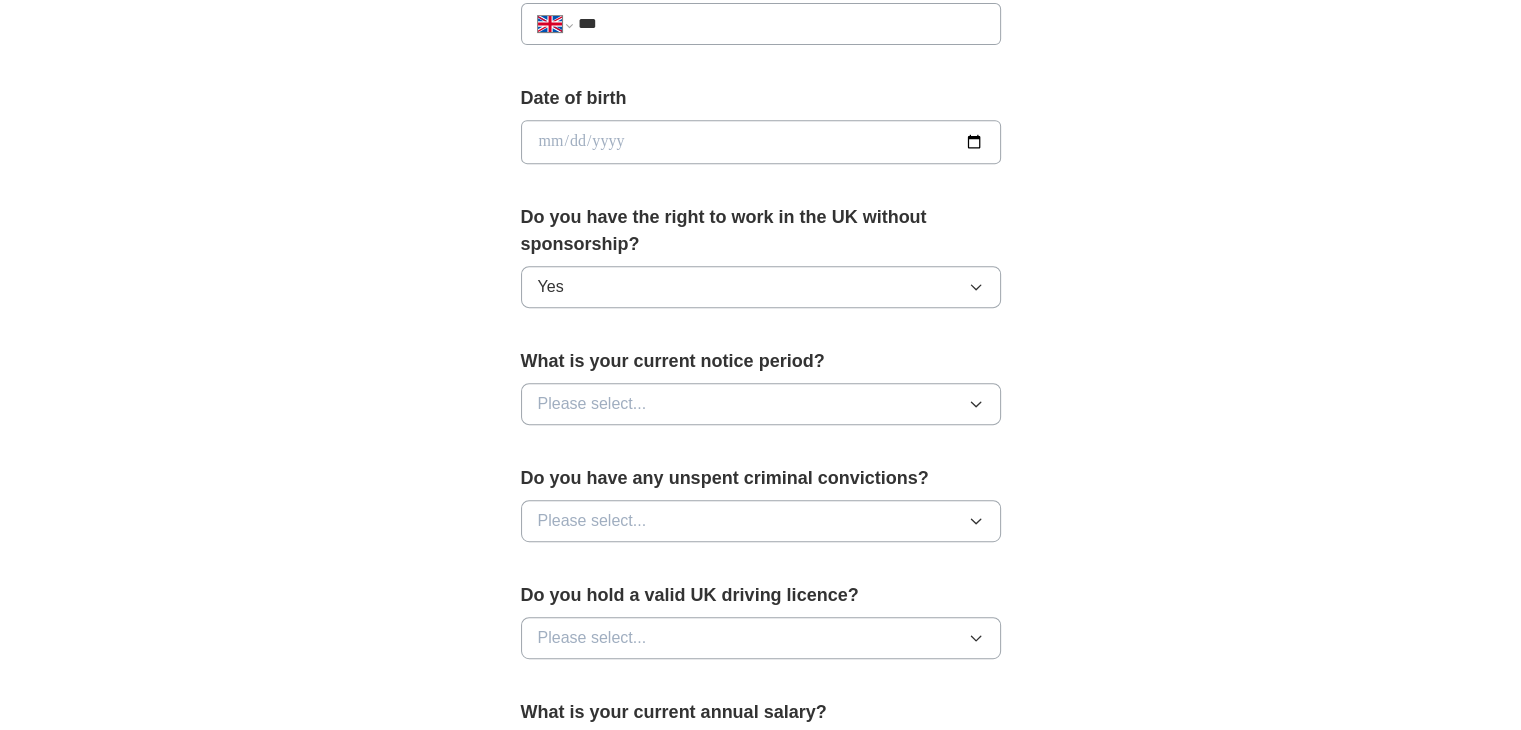 click on "Please select..." at bounding box center (761, 404) 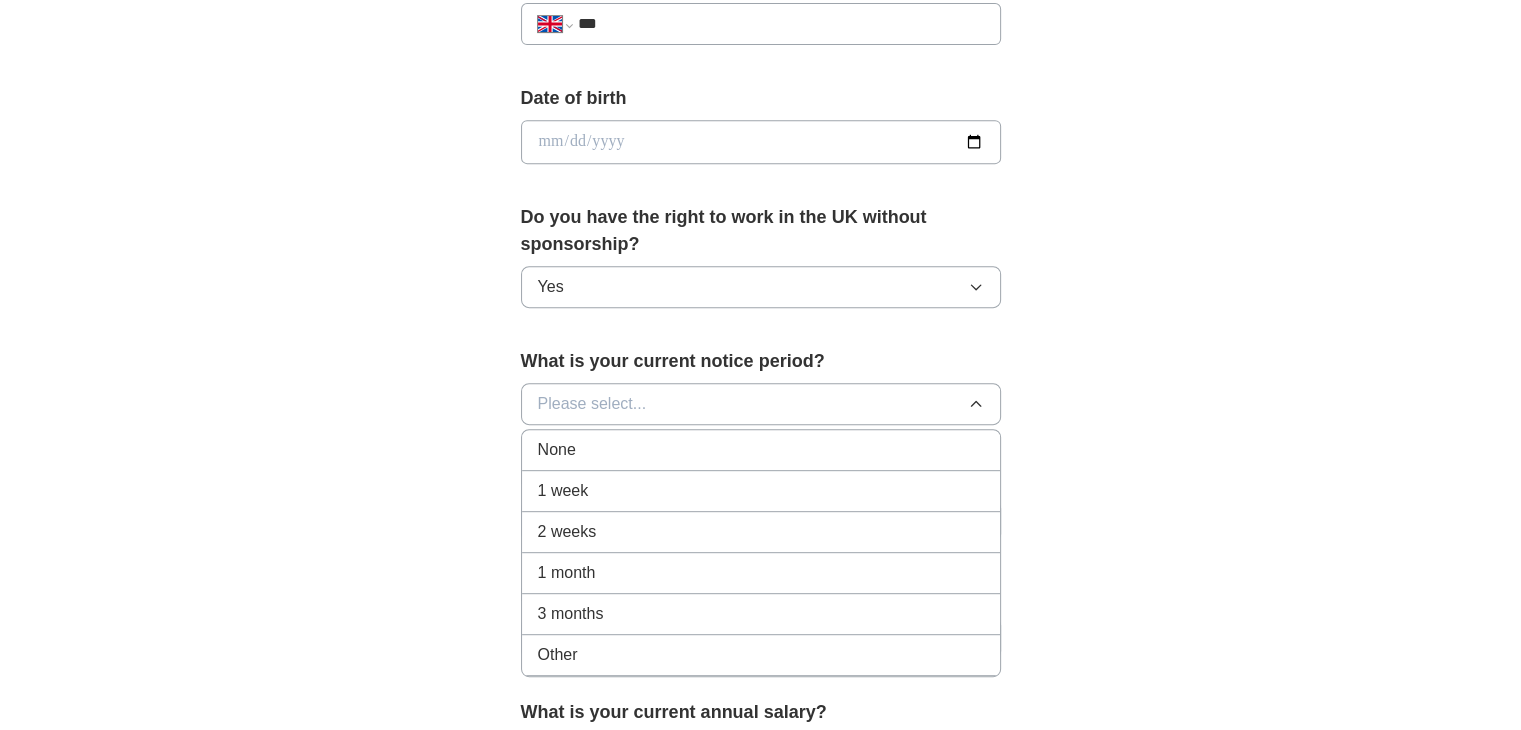 click on "2 weeks" at bounding box center [761, 532] 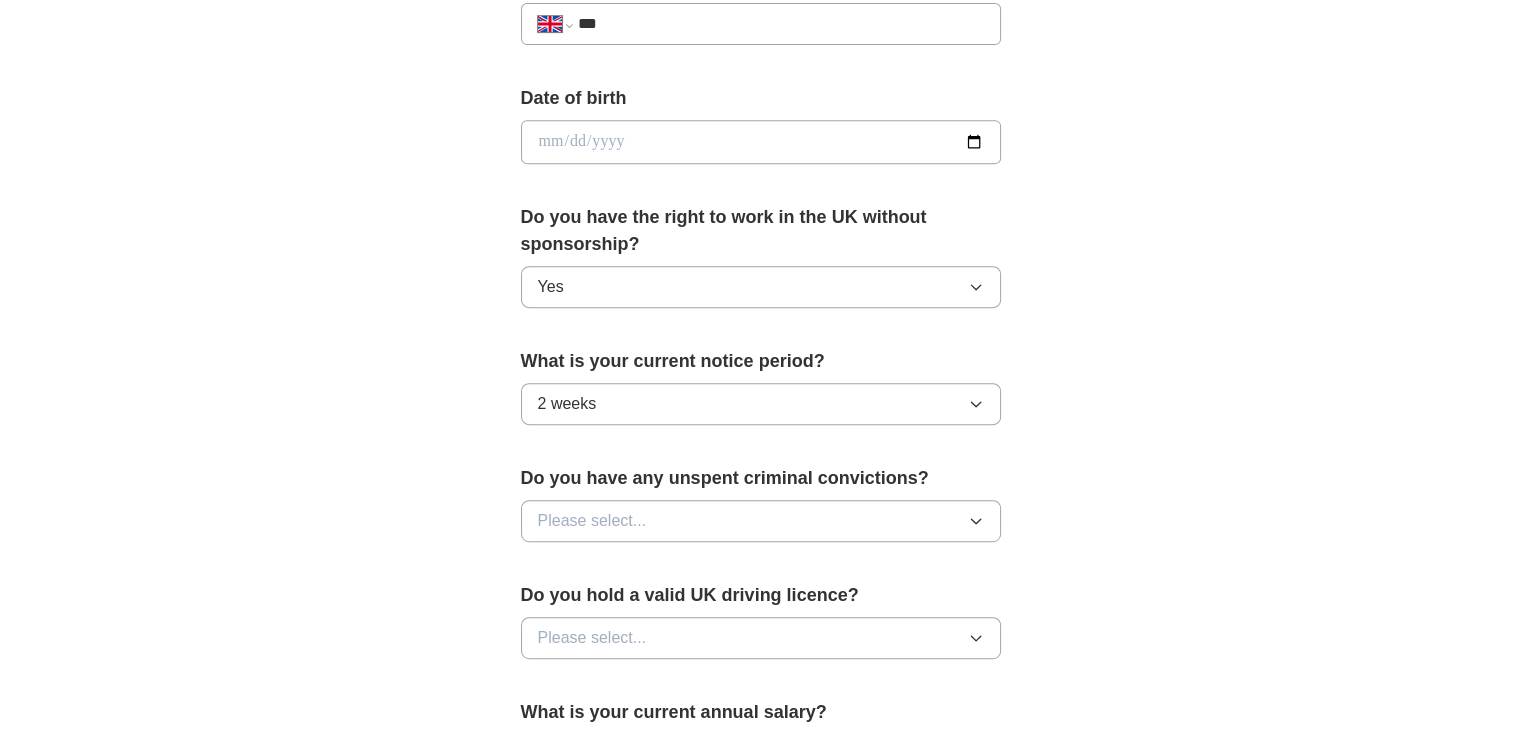 click on "2 weeks" at bounding box center [761, 404] 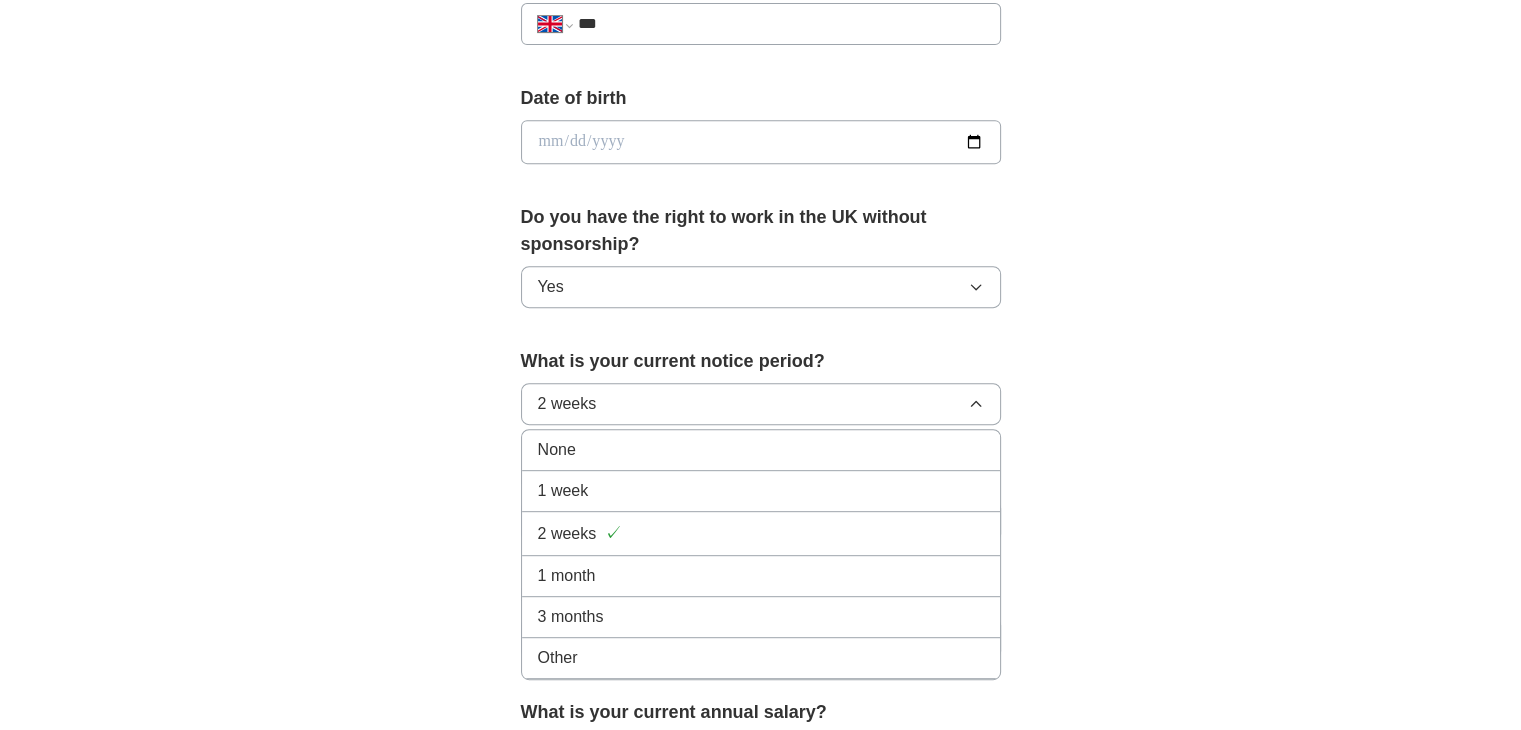 click on "1 month" at bounding box center (567, 576) 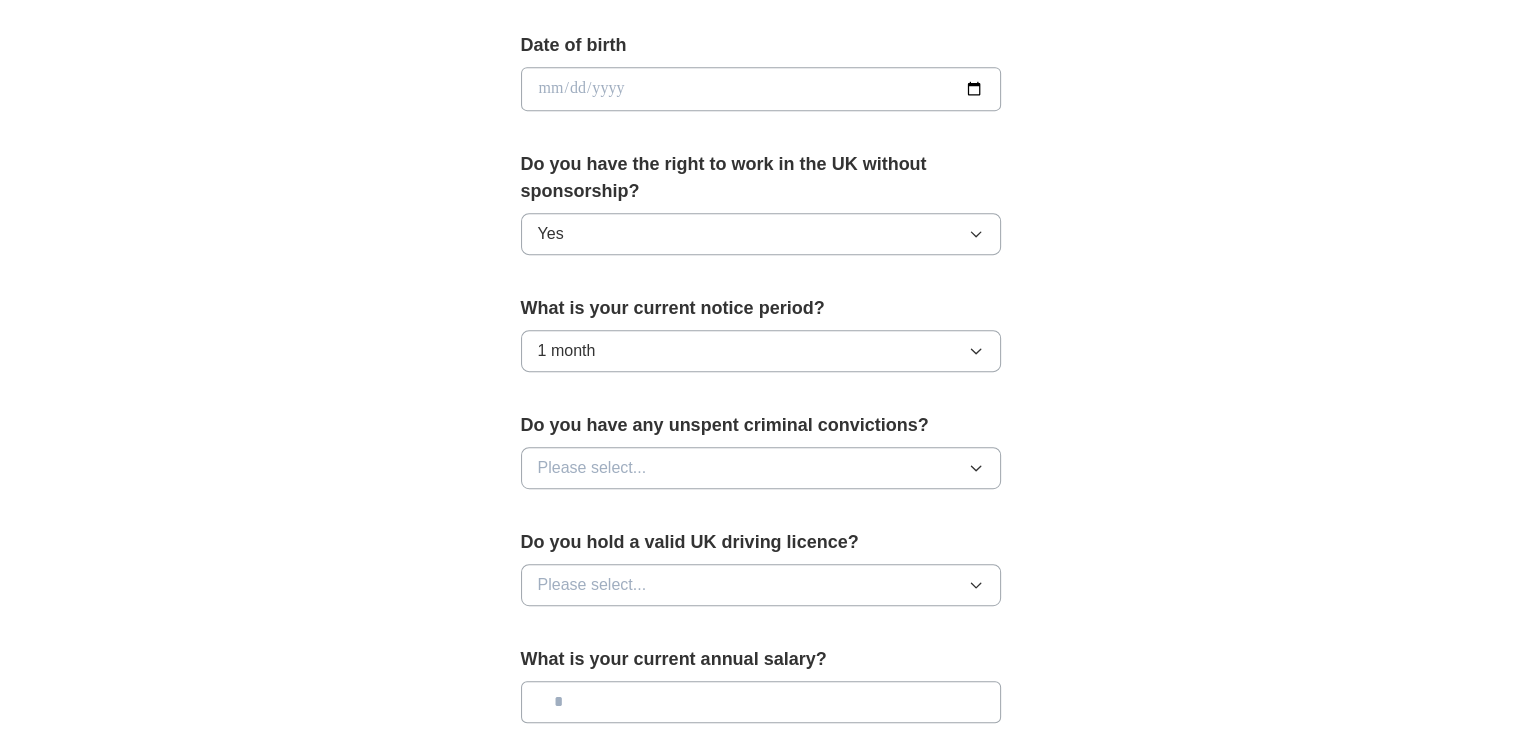 scroll, scrollTop: 896, scrollLeft: 0, axis: vertical 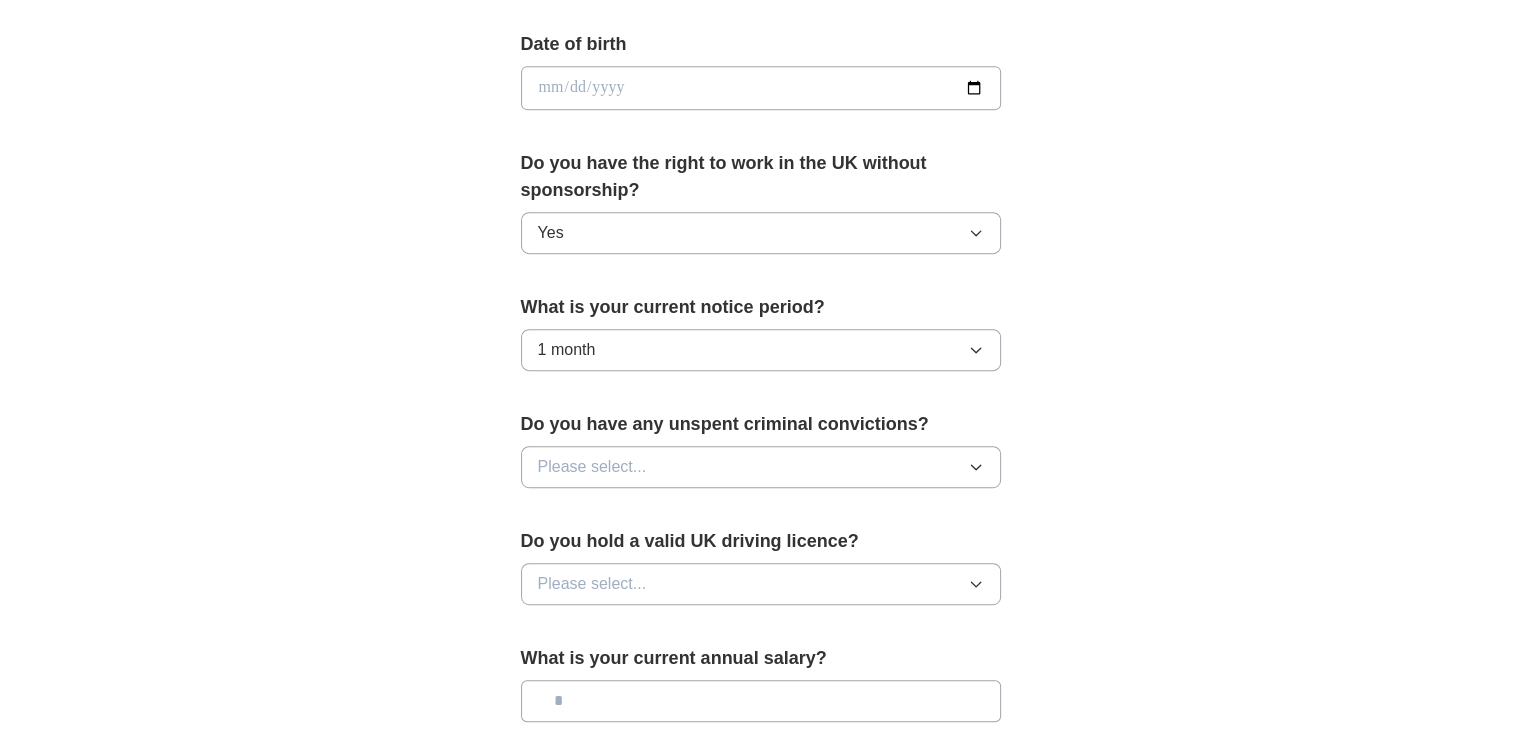 click on "Please select..." at bounding box center (761, 467) 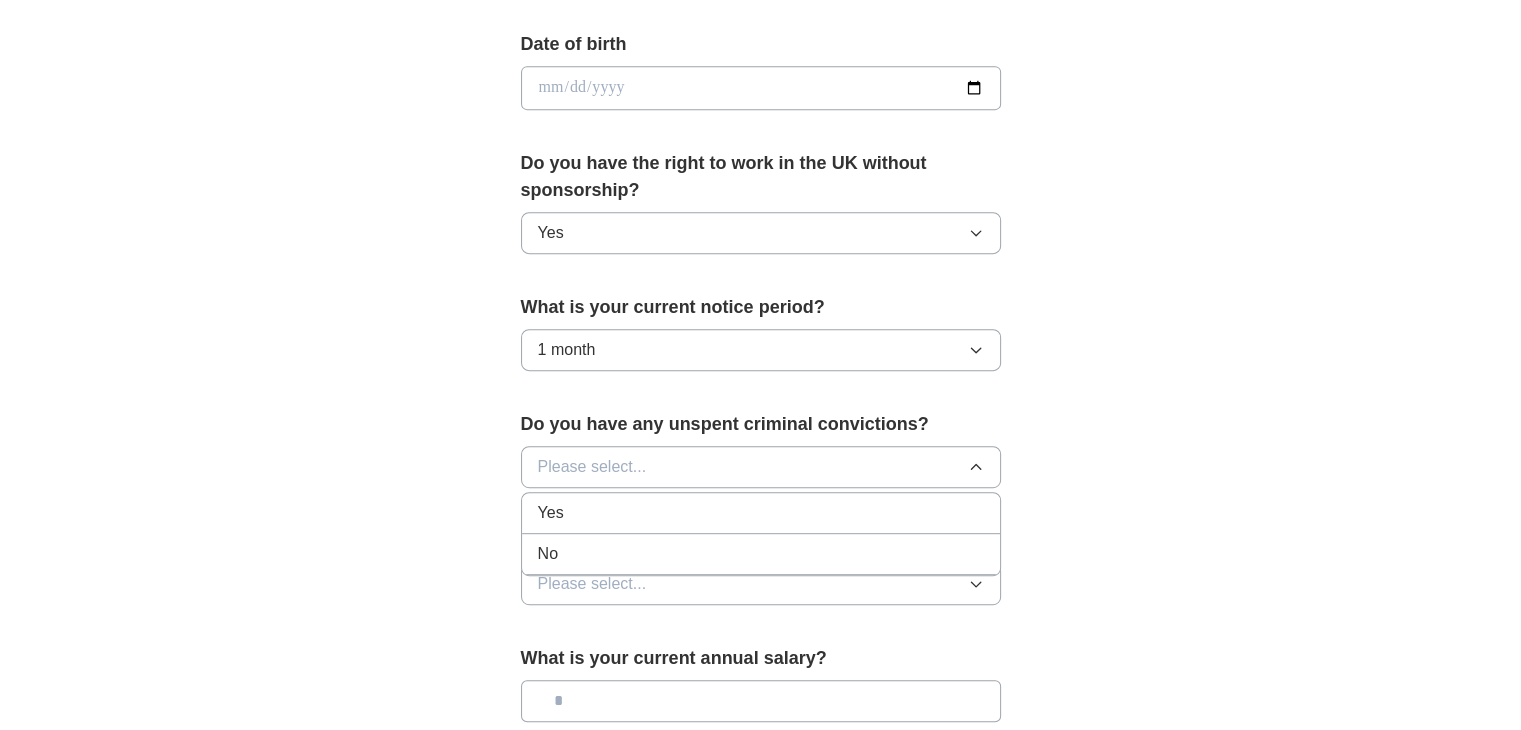 click on "No" at bounding box center (761, 554) 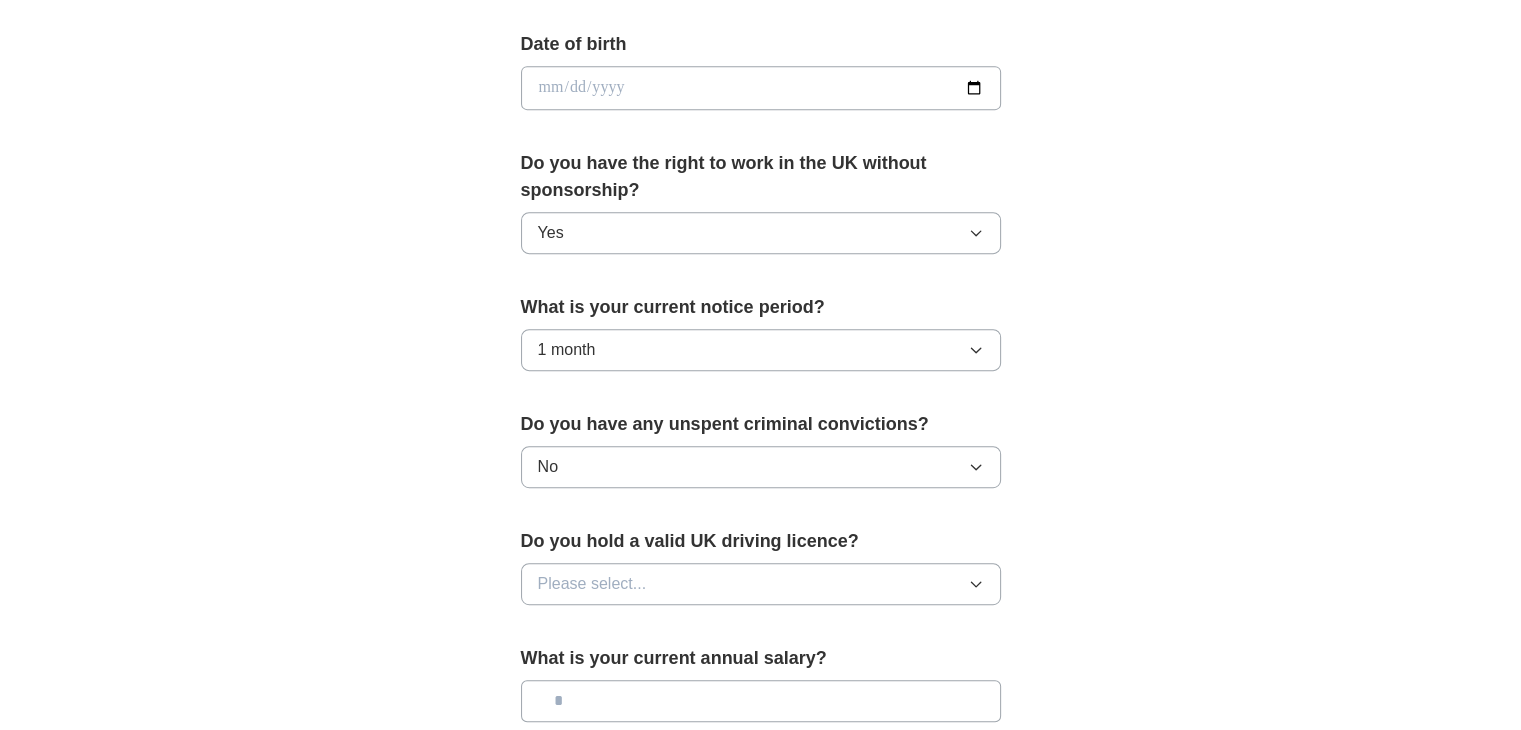 scroll, scrollTop: 1032, scrollLeft: 0, axis: vertical 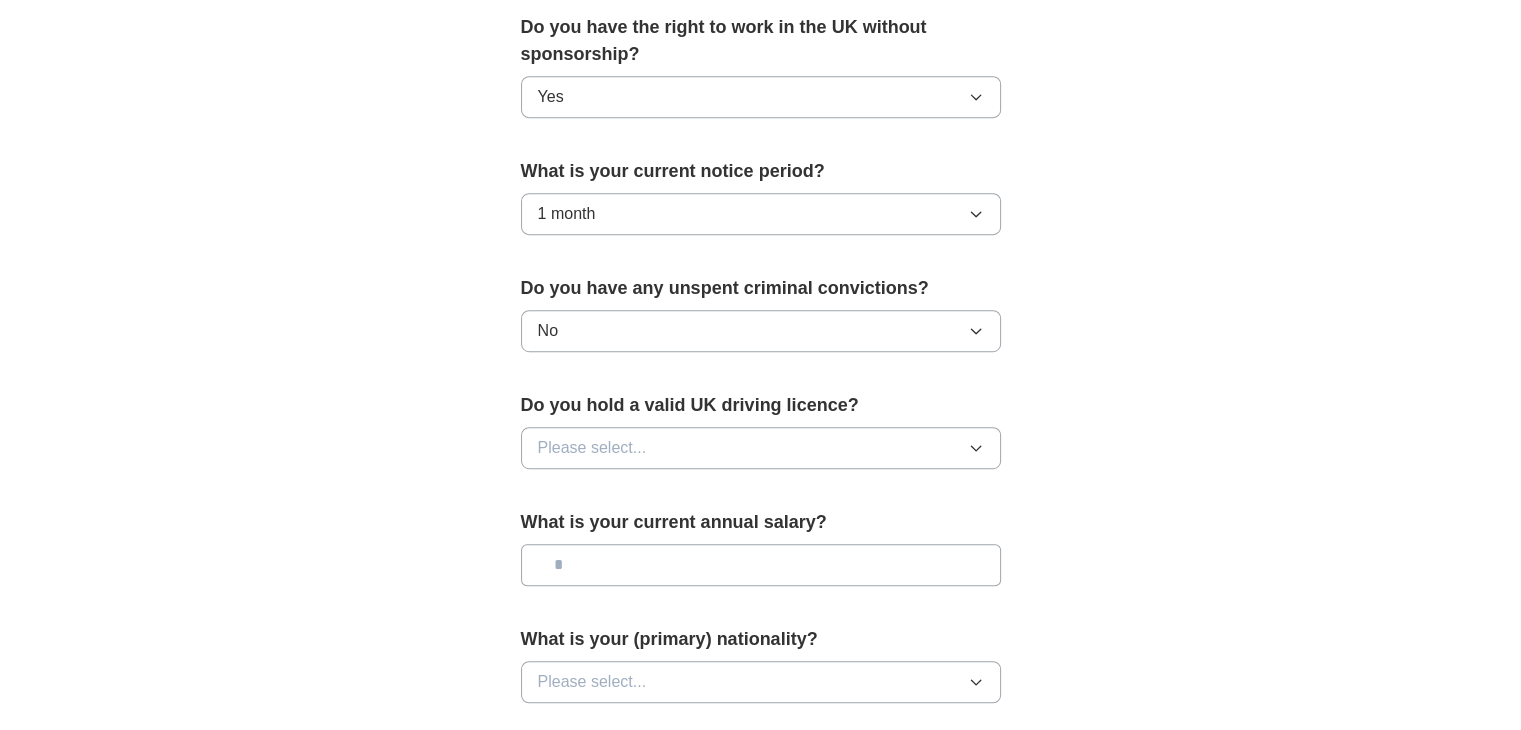 click on "Please select..." at bounding box center (761, 448) 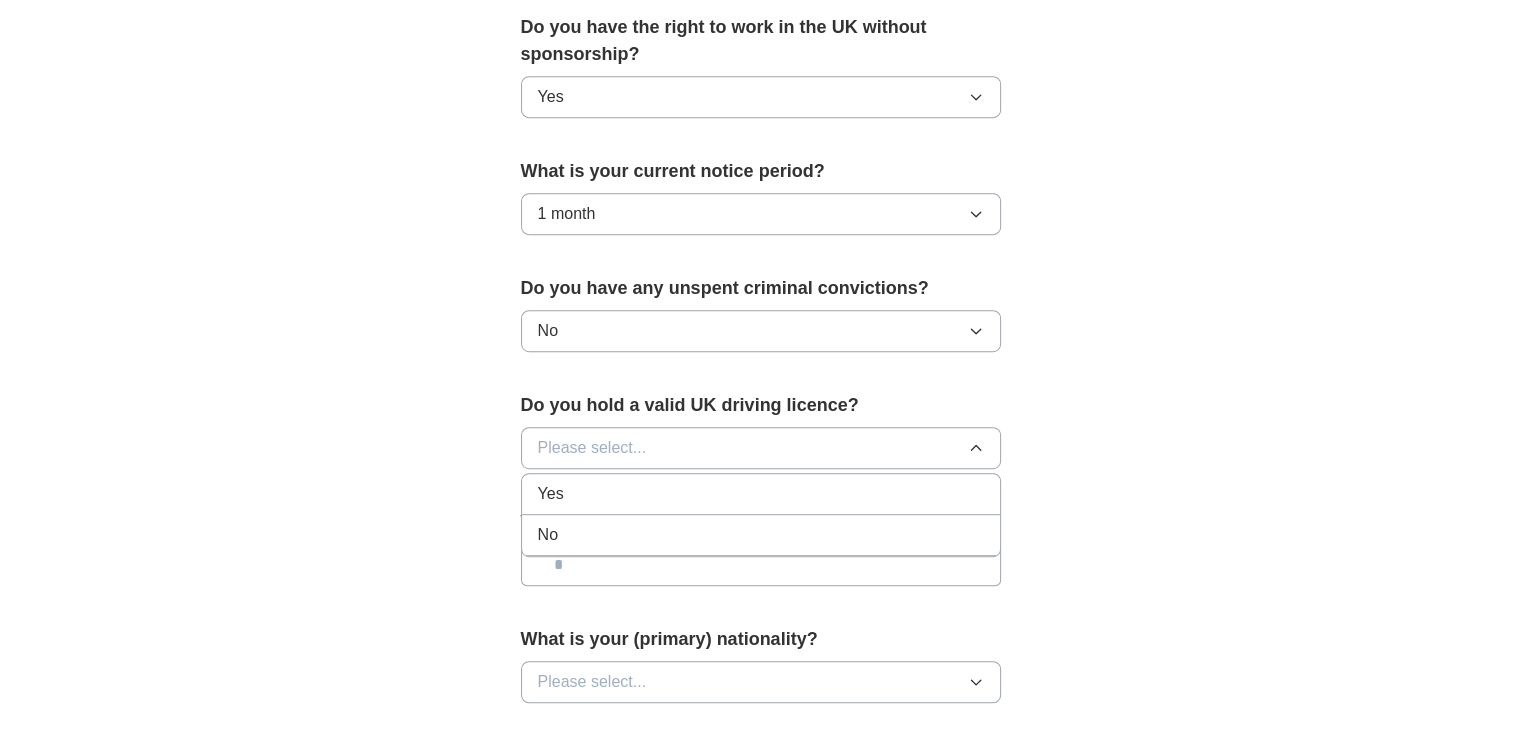 click on "Yes" at bounding box center (761, 494) 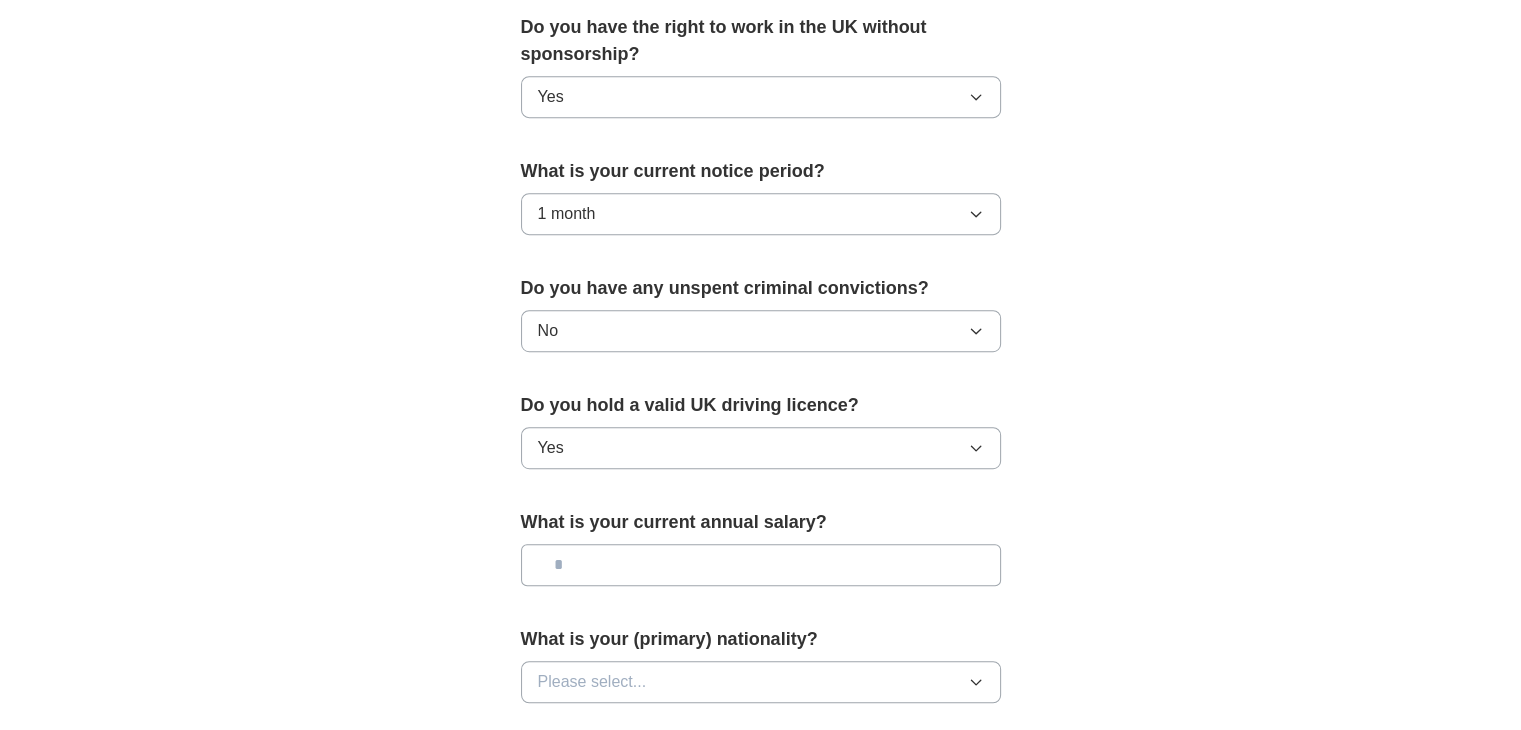 scroll, scrollTop: 1116, scrollLeft: 0, axis: vertical 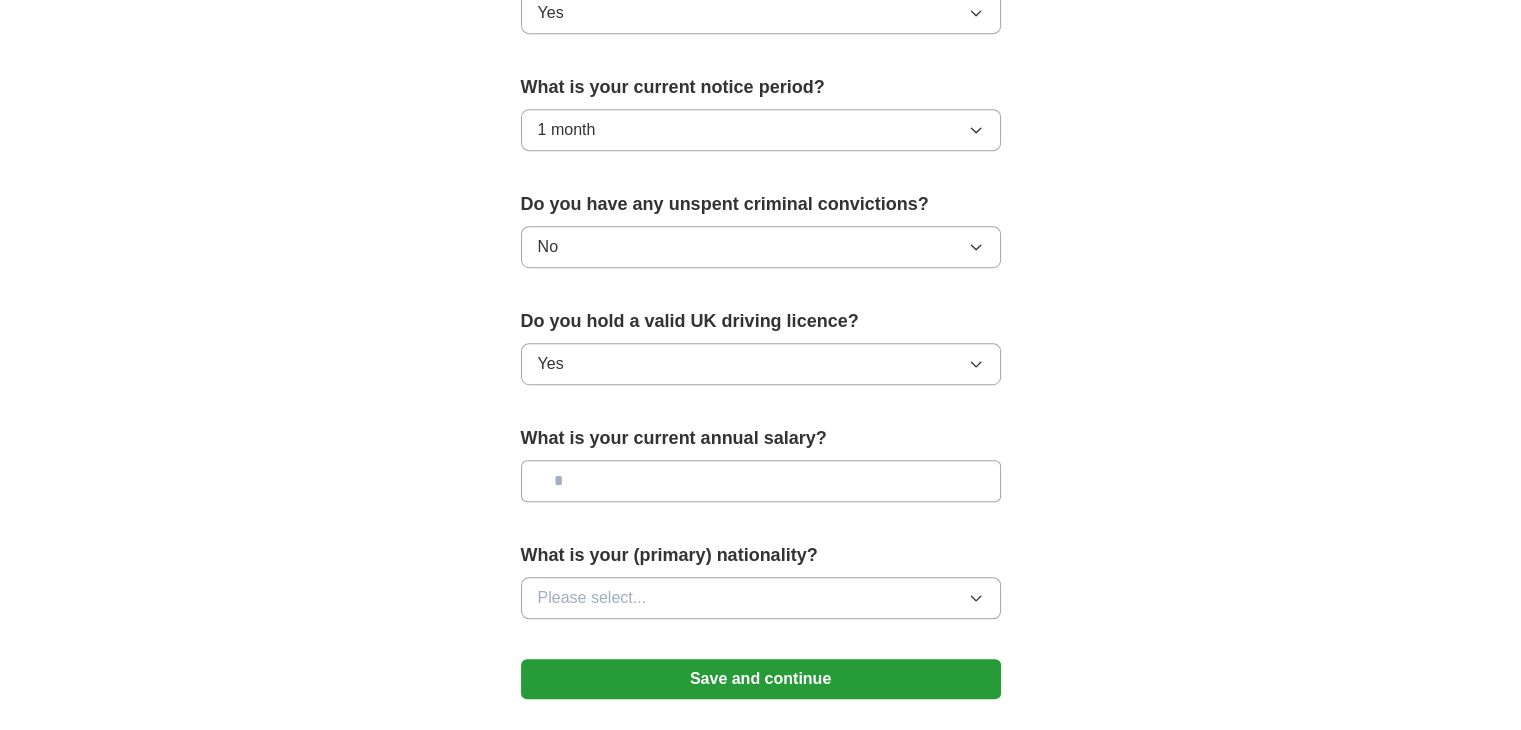click at bounding box center (761, 481) 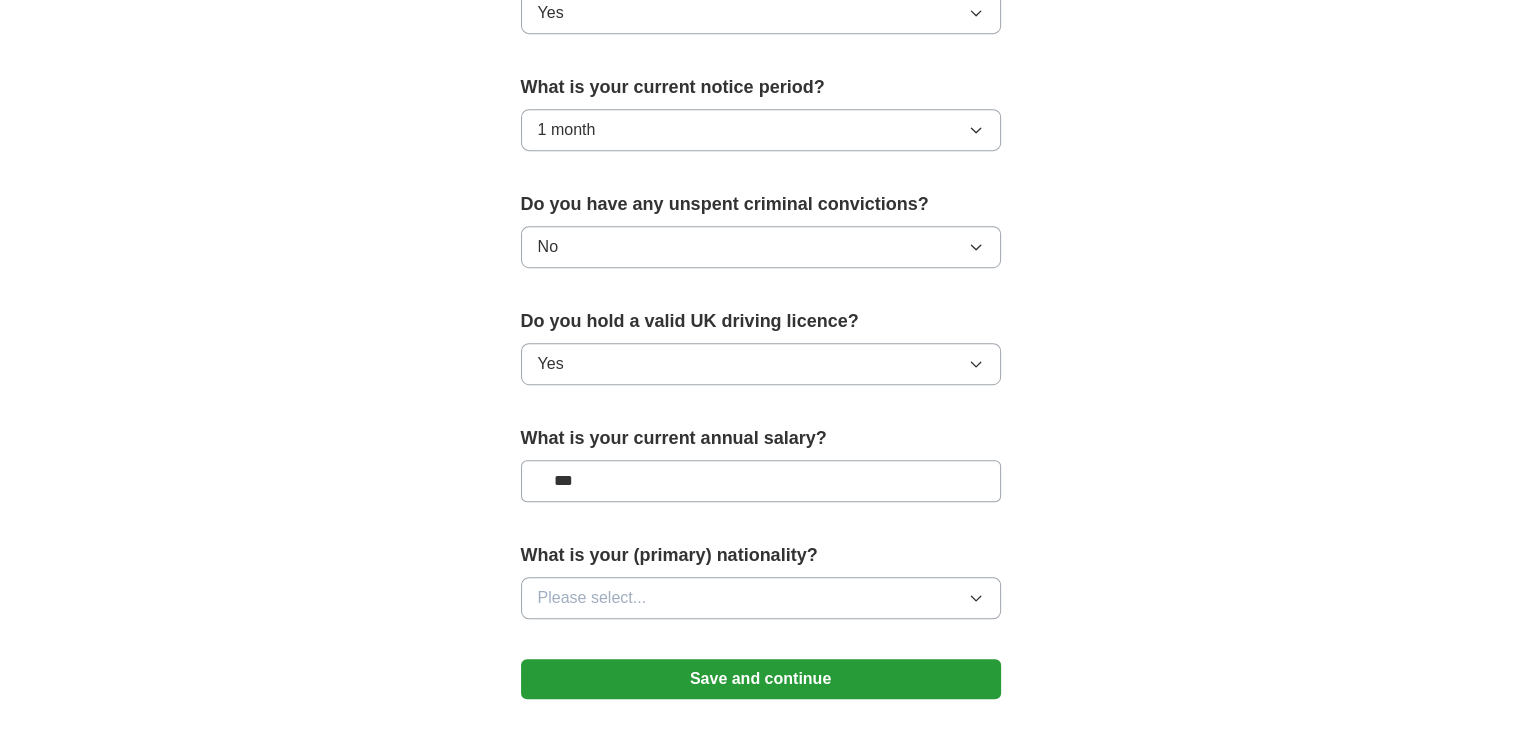 type on "**" 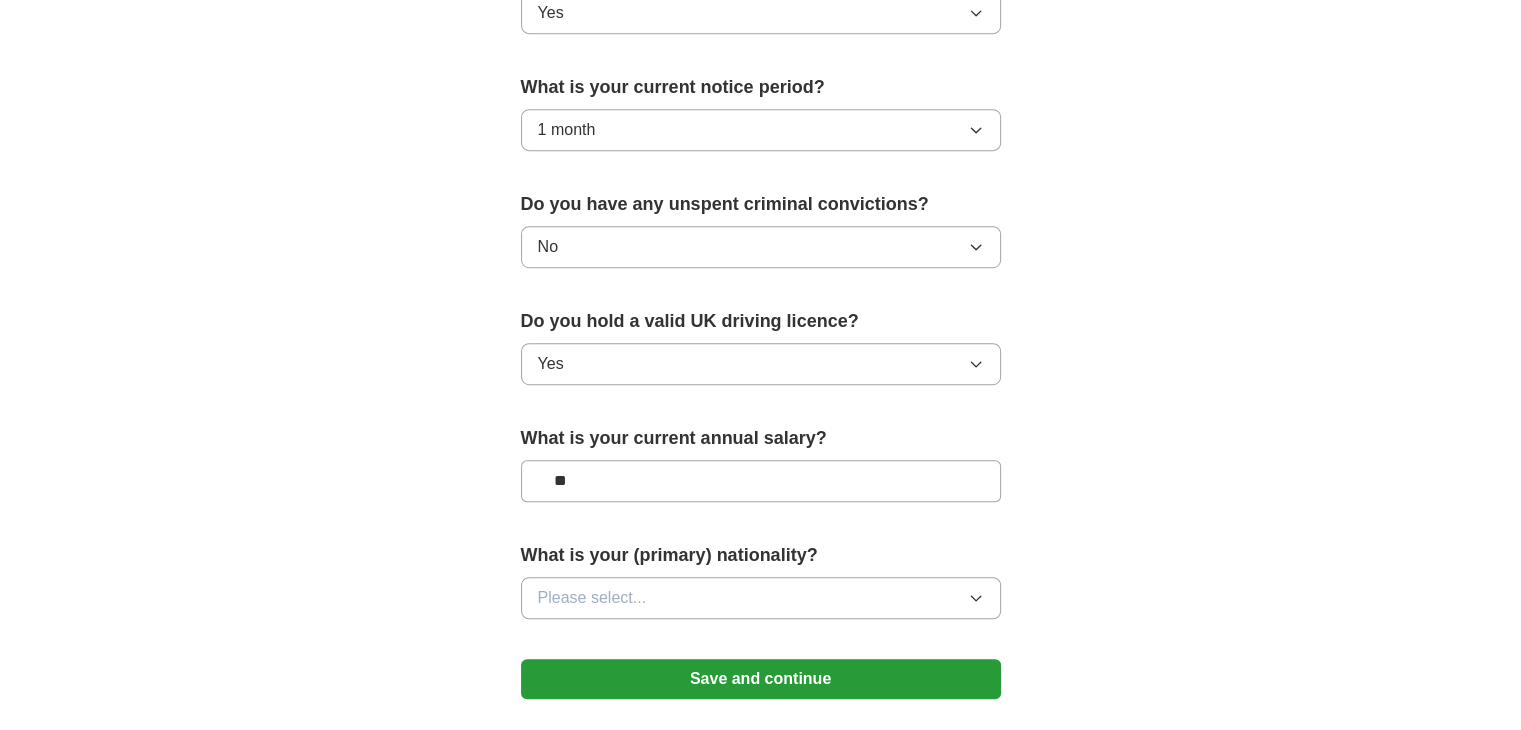 type on "**" 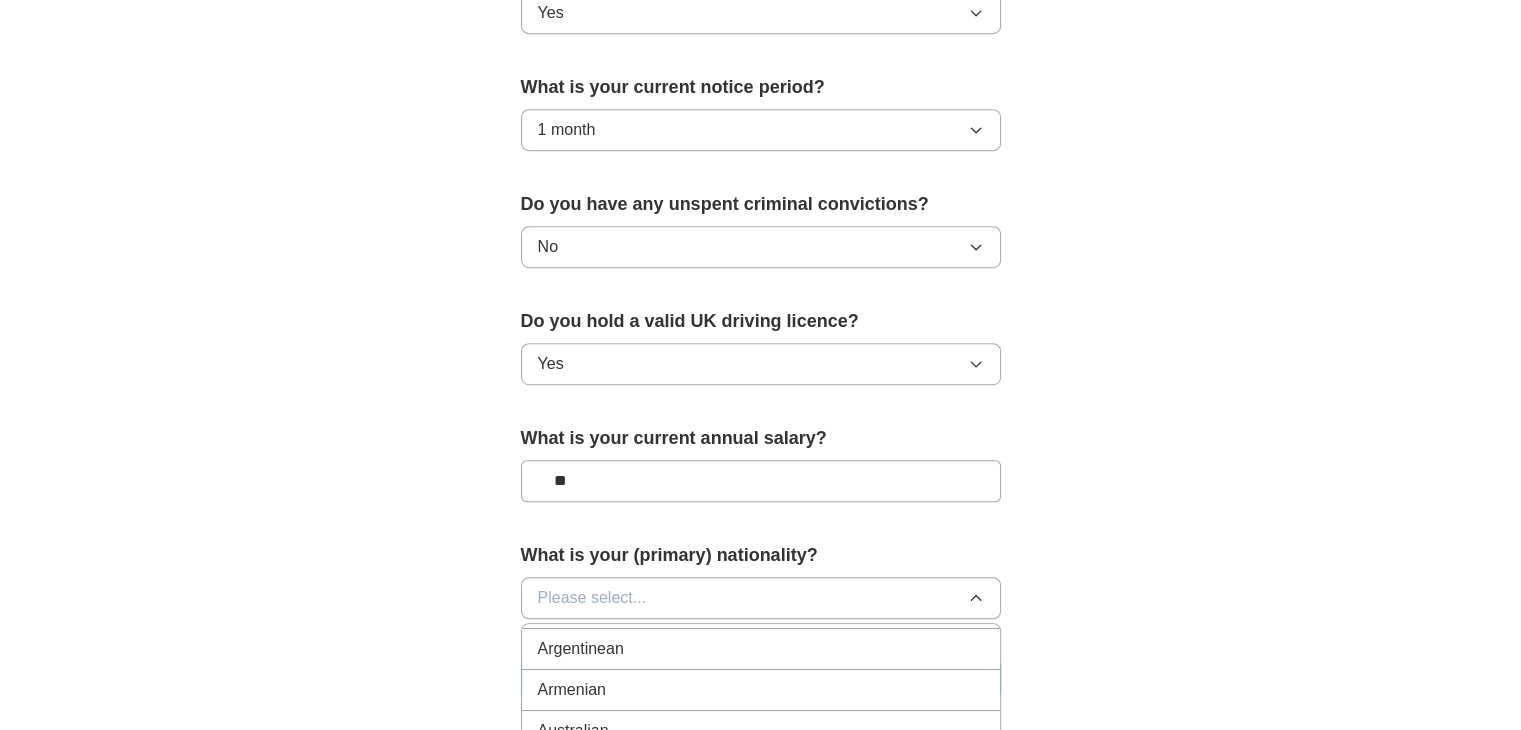 scroll, scrollTop: 335, scrollLeft: 0, axis: vertical 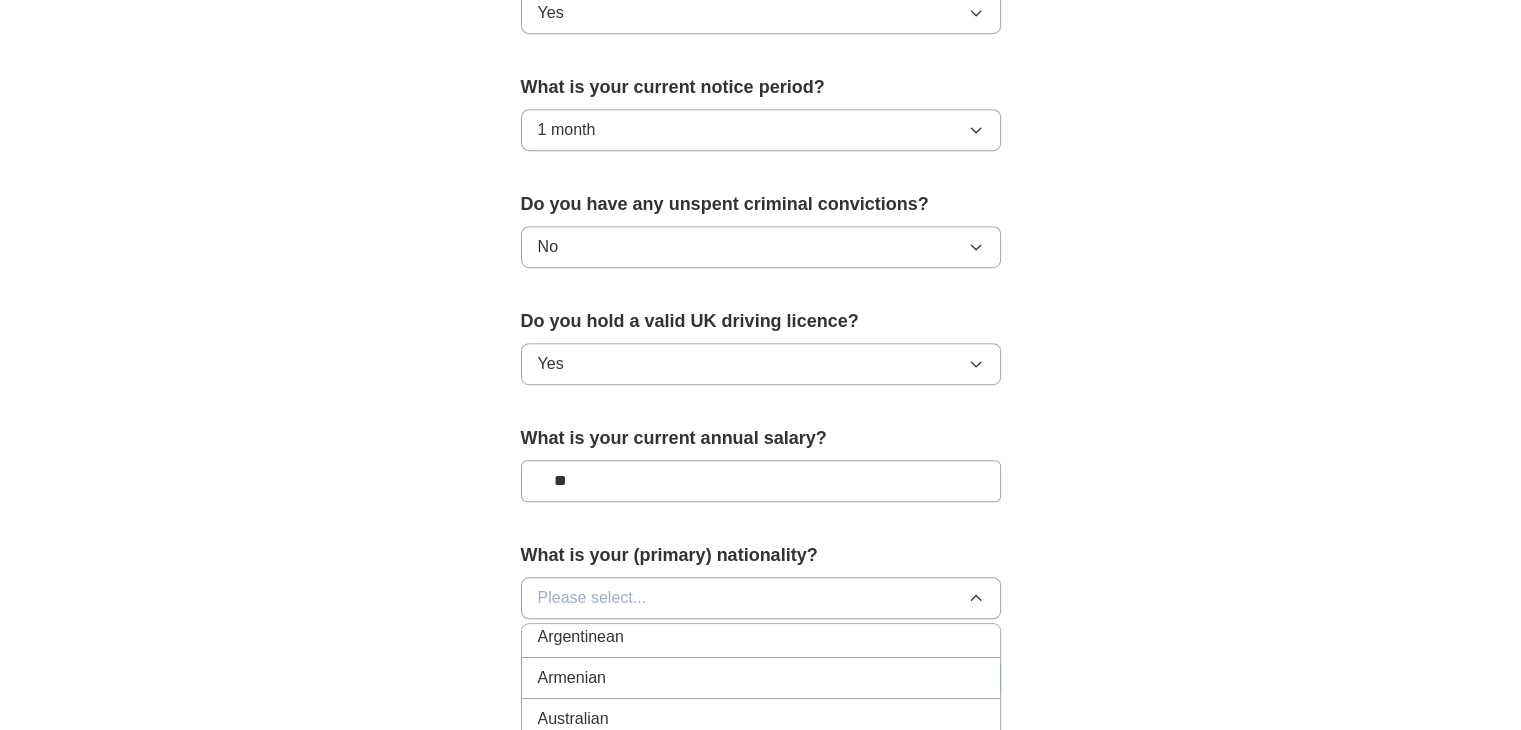 type 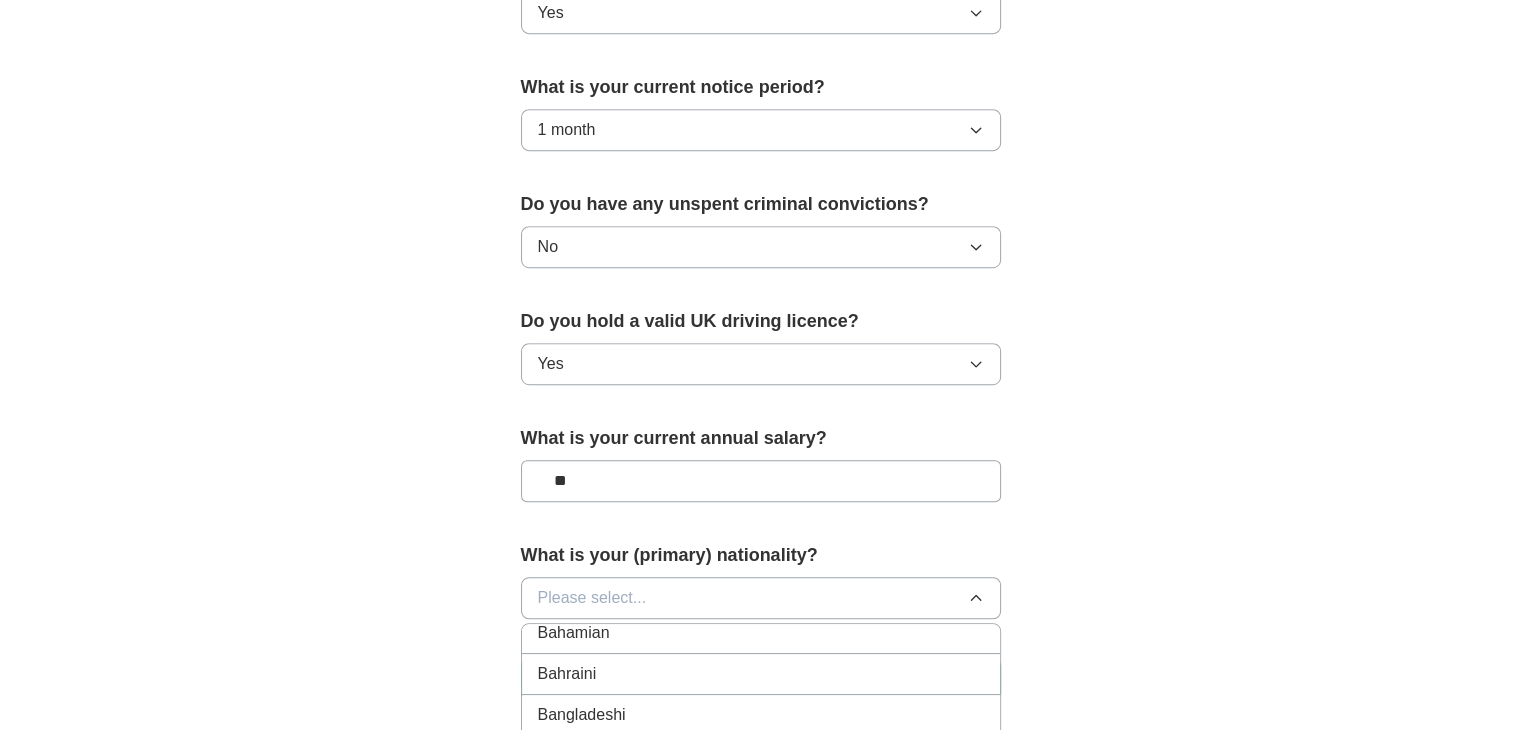 scroll, scrollTop: 543, scrollLeft: 0, axis: vertical 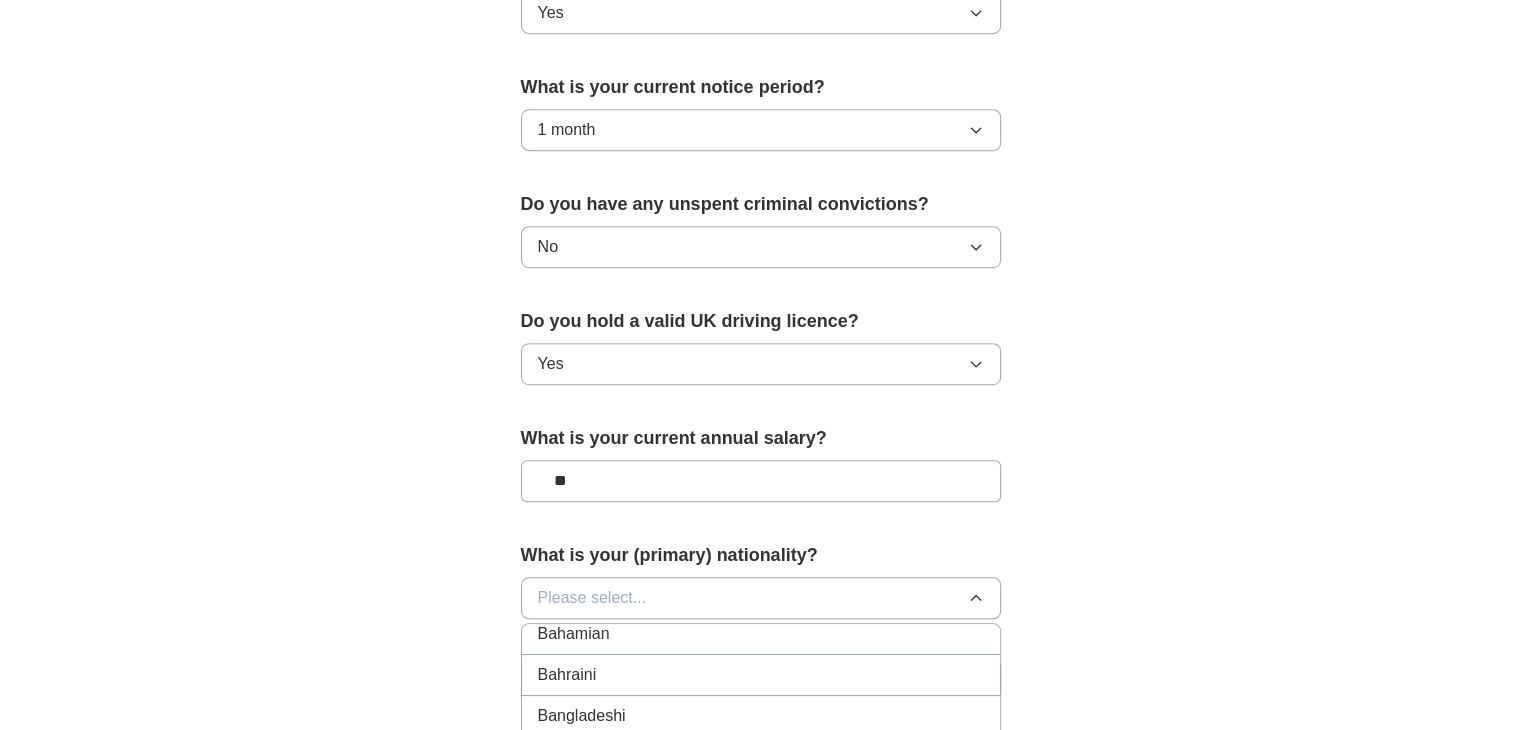 click on "Bangladeshi" at bounding box center (761, 716) 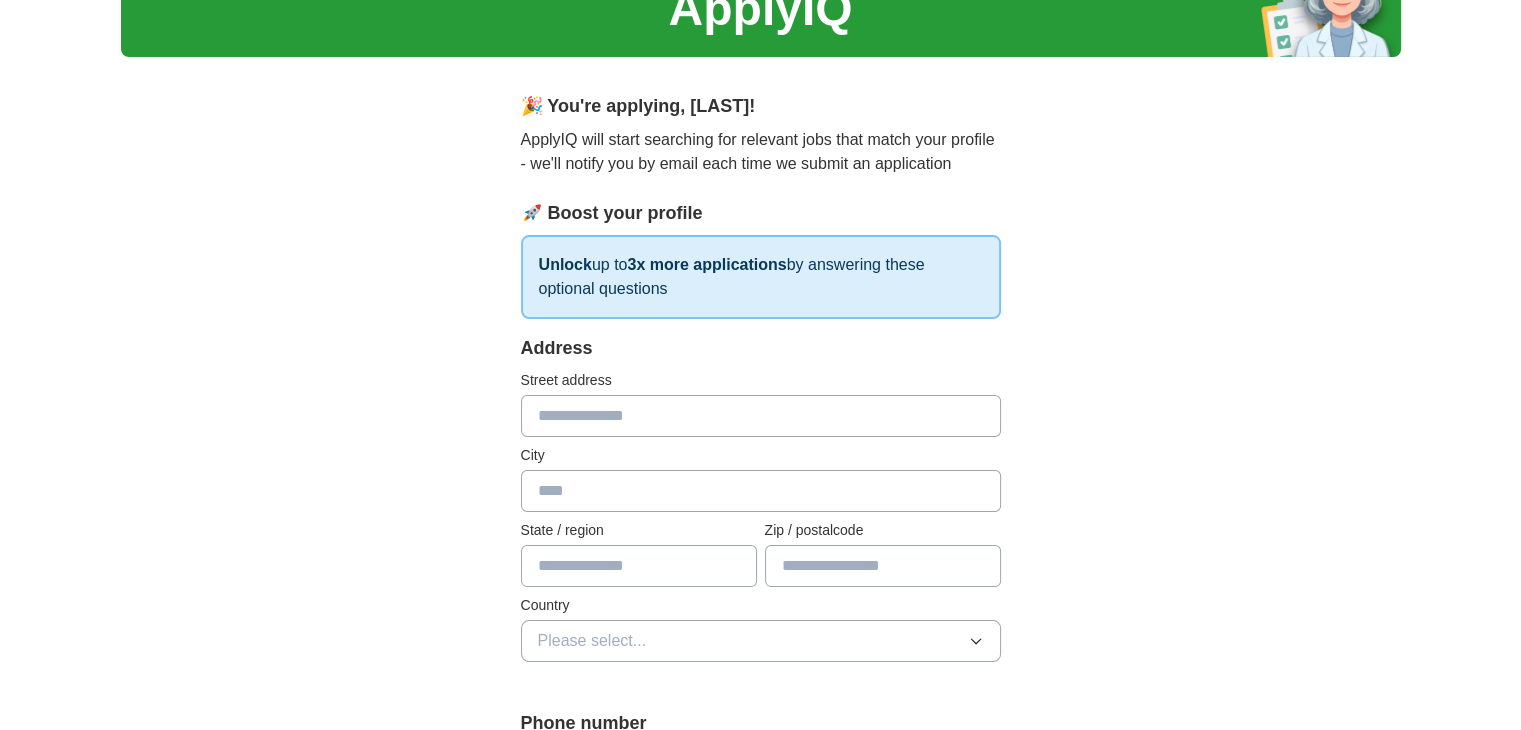 scroll, scrollTop: 99, scrollLeft: 0, axis: vertical 